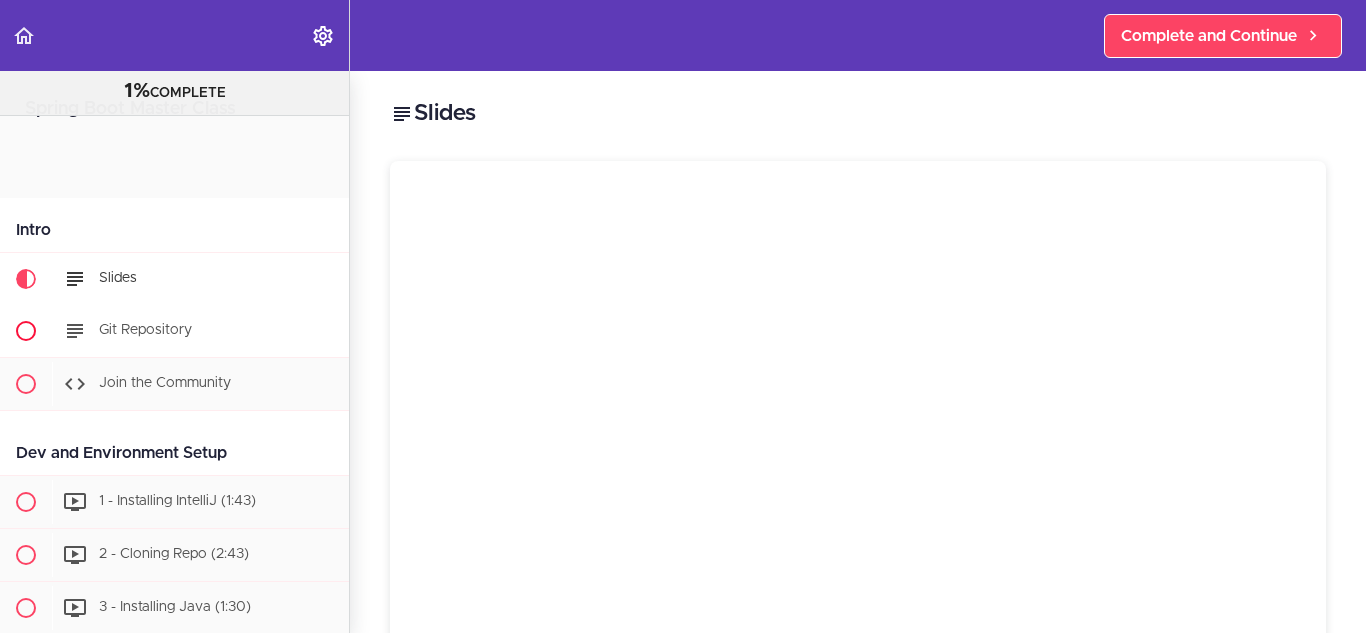 scroll, scrollTop: 0, scrollLeft: 0, axis: both 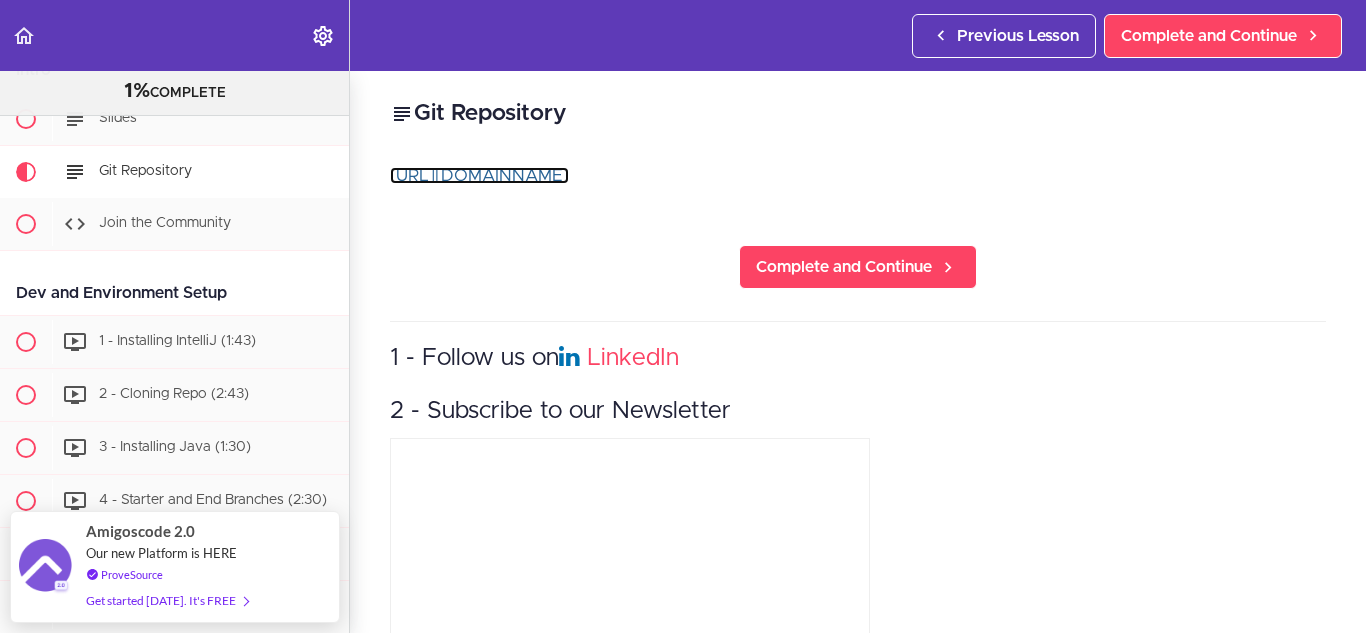 click on "[URL][DOMAIN_NAME]" at bounding box center (479, 175) 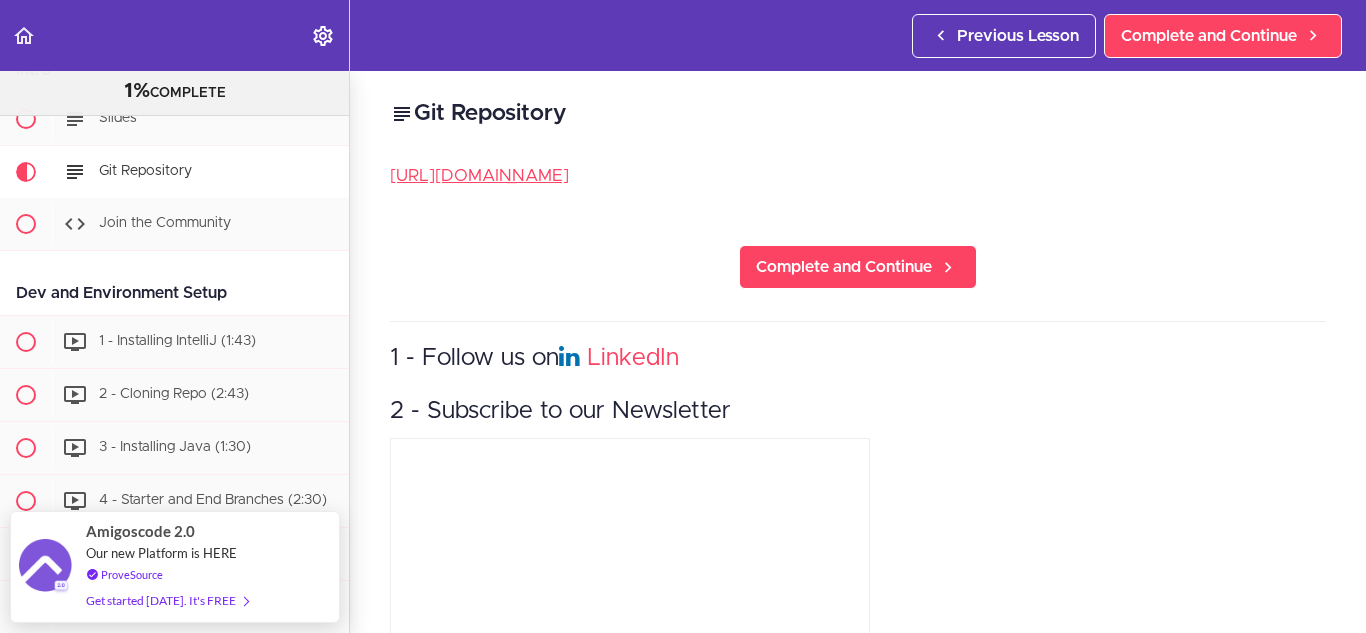 scroll, scrollTop: 0, scrollLeft: 0, axis: both 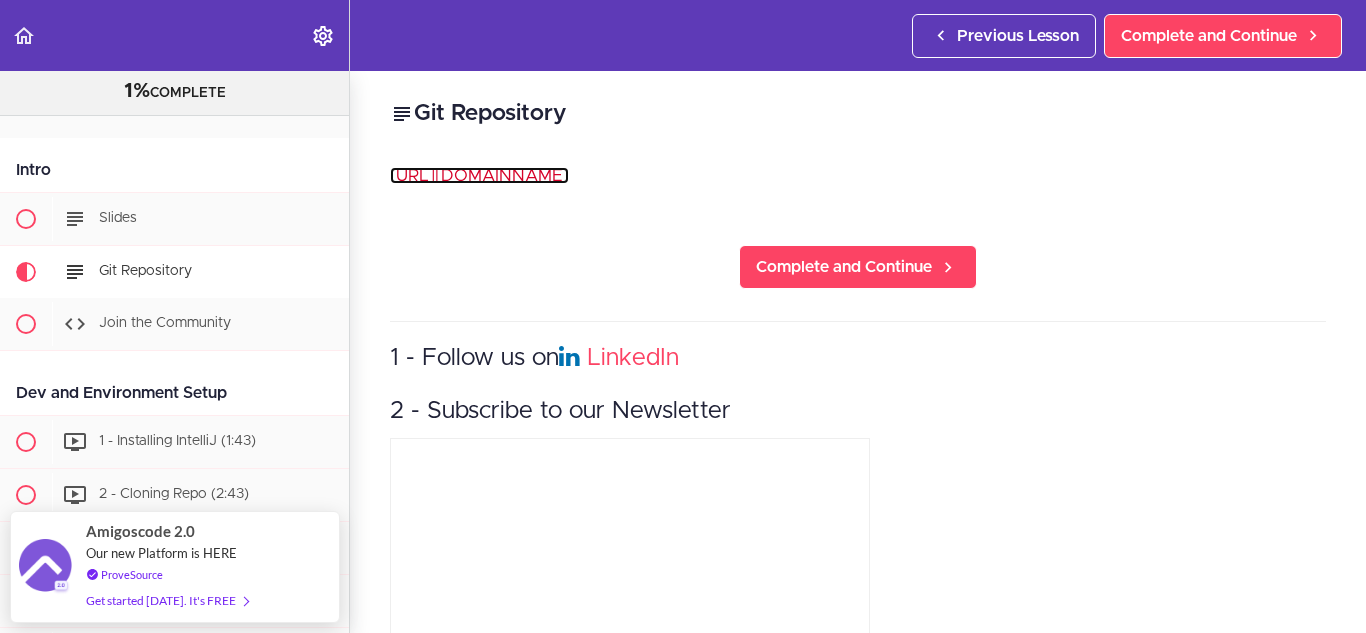 click on "[URL][DOMAIN_NAME]" at bounding box center [479, 175] 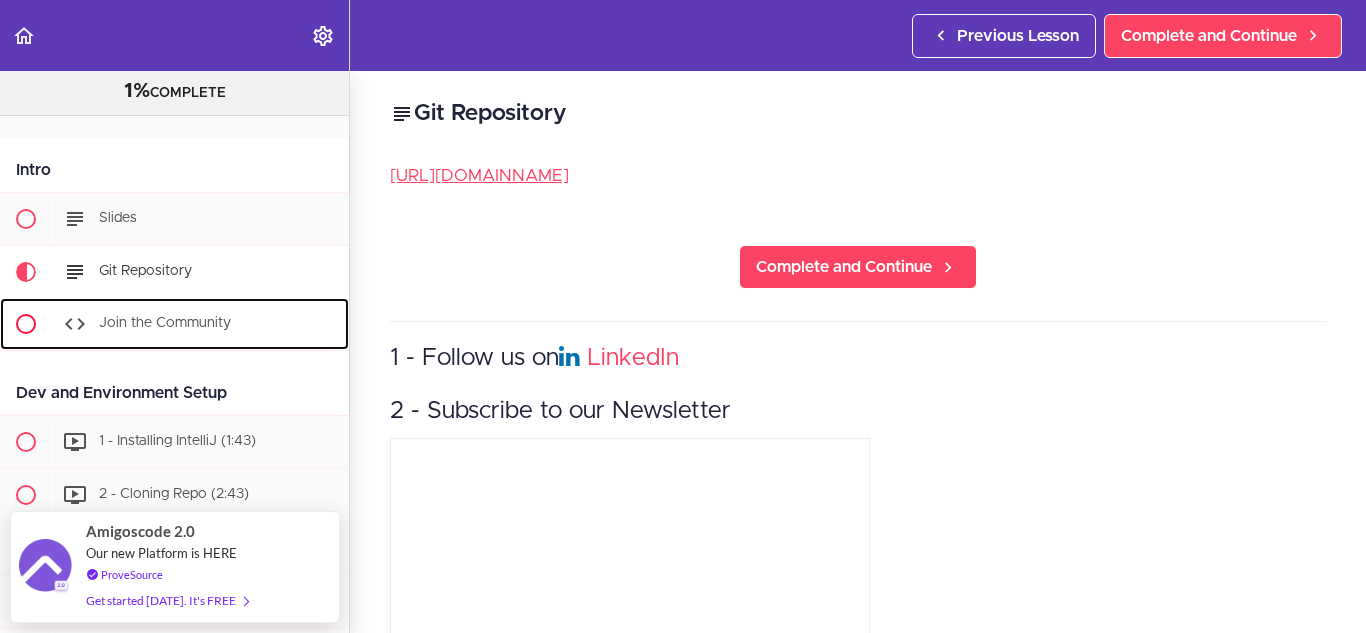click on "Join the Community" at bounding box center (165, 323) 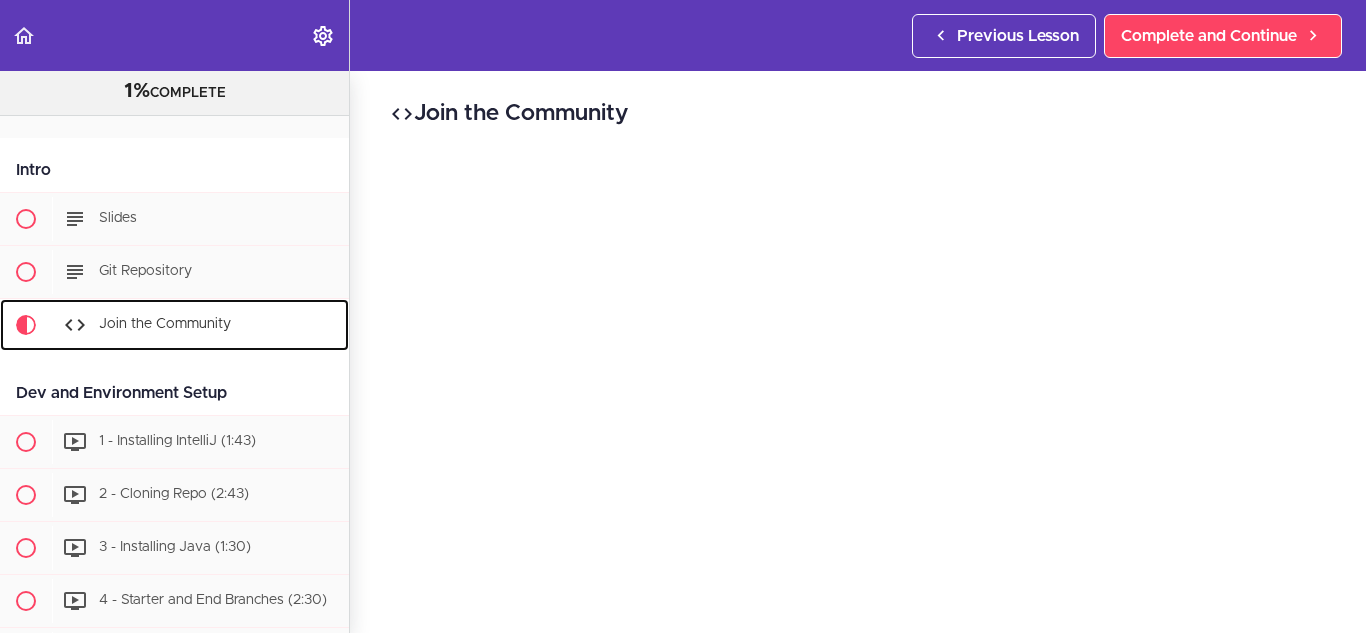 scroll, scrollTop: 213, scrollLeft: 0, axis: vertical 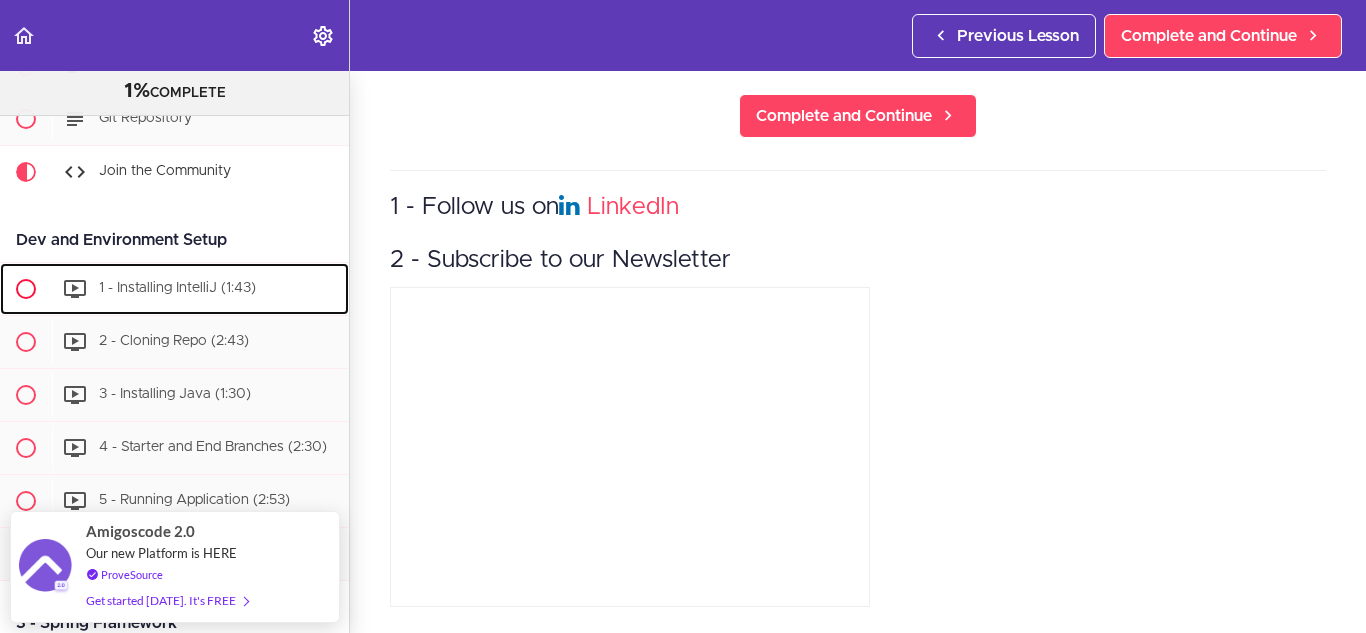 click on "1 - Installing IntelliJ
(1:43)" at bounding box center (177, 288) 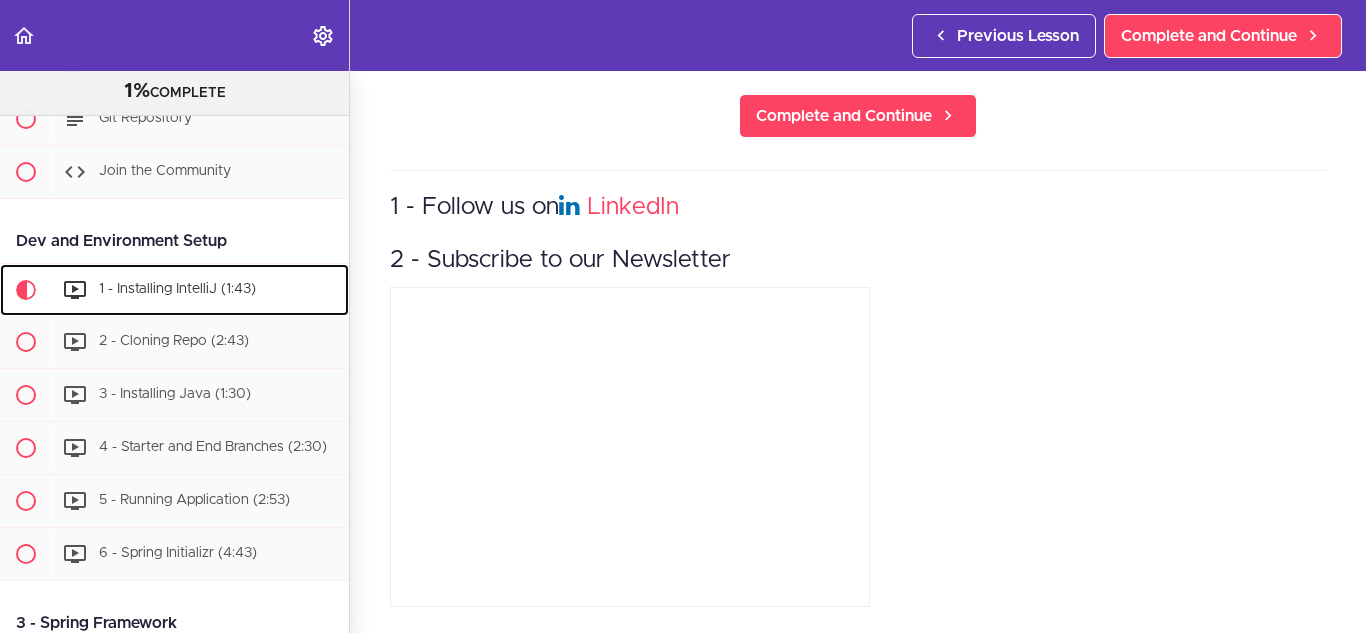 scroll, scrollTop: 0, scrollLeft: 0, axis: both 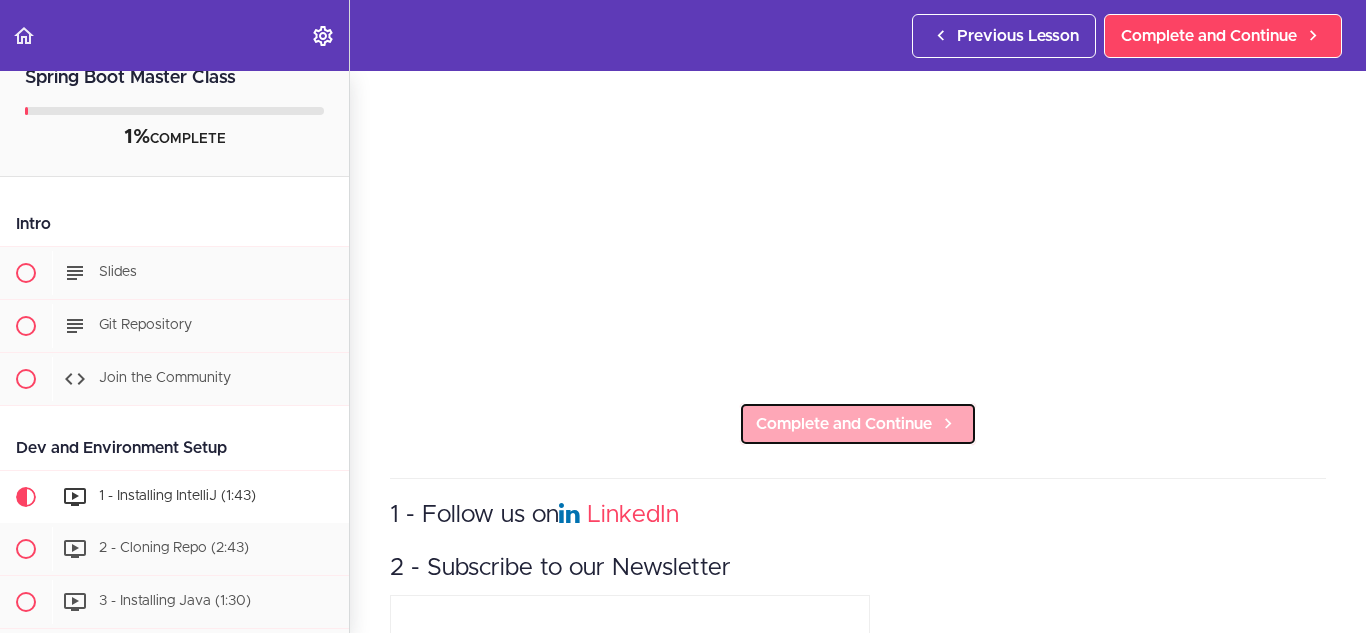 click on "Complete and Continue" at bounding box center (844, 424) 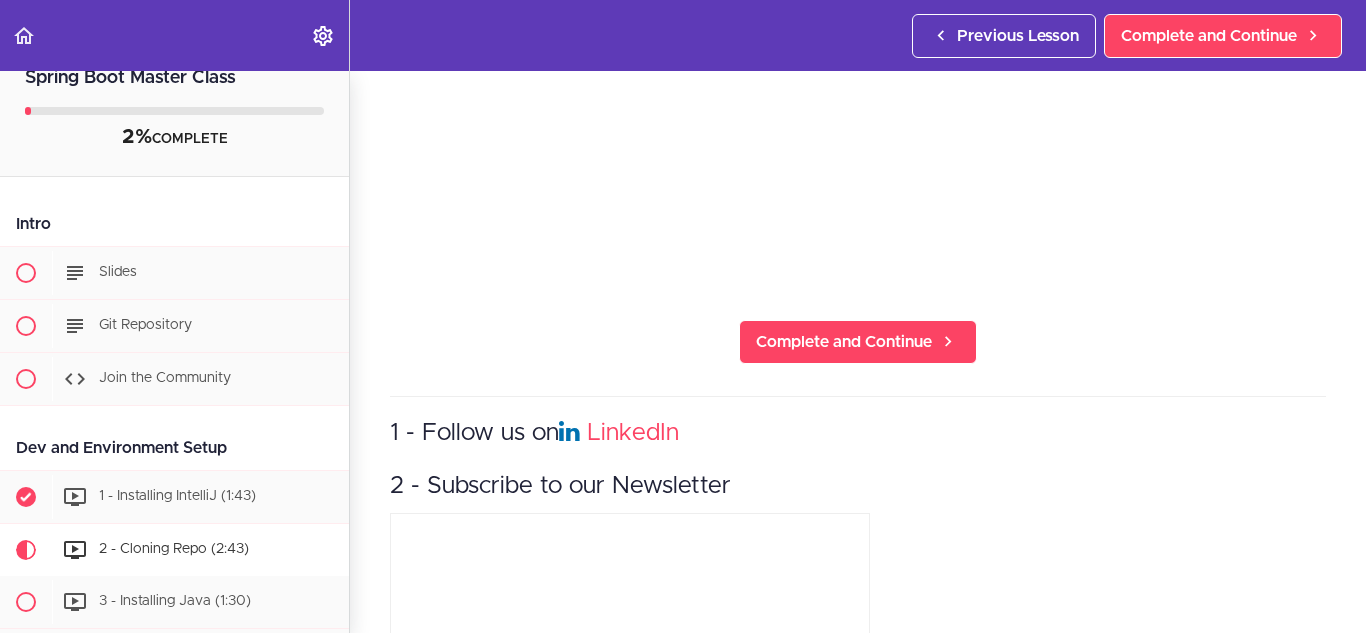 scroll, scrollTop: 0, scrollLeft: 0, axis: both 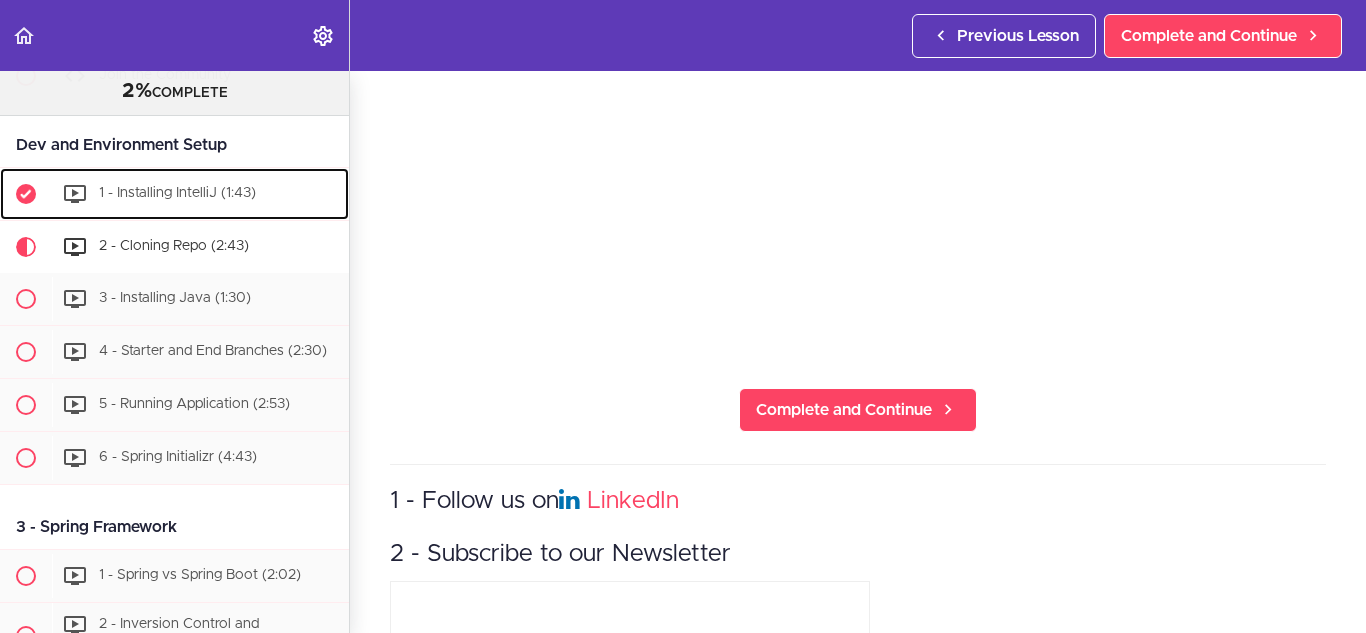 click on "1 - Installing IntelliJ
(1:43)" at bounding box center [177, 193] 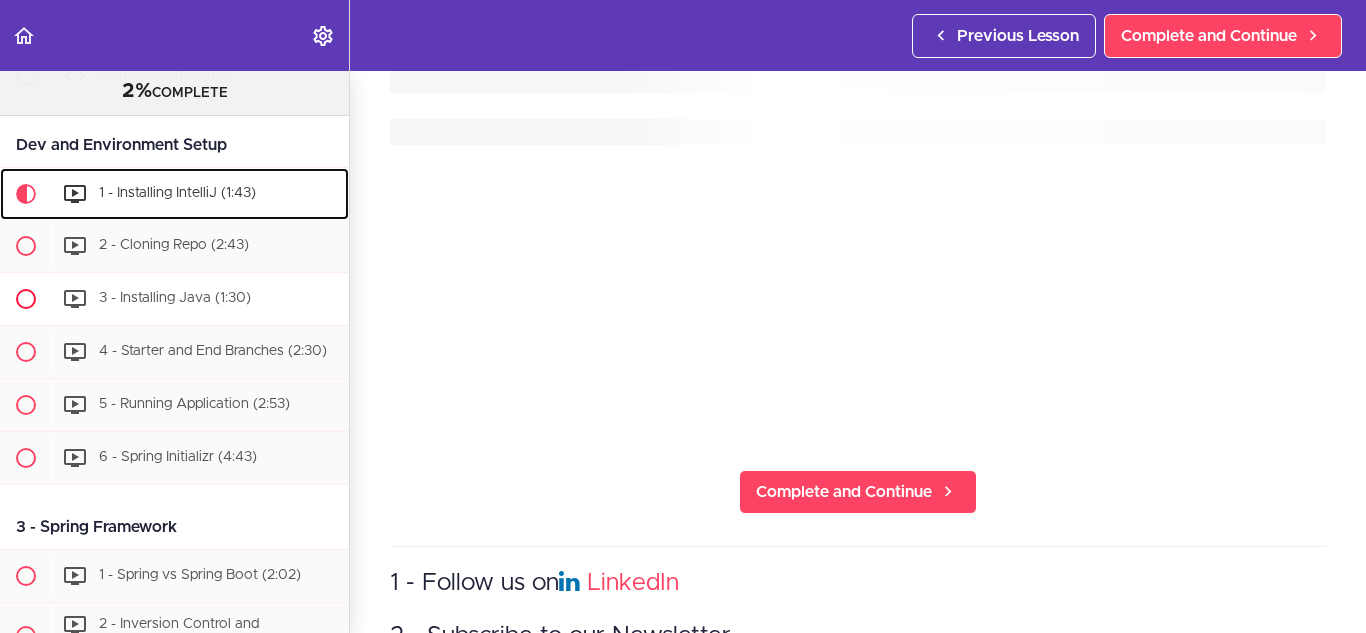 scroll, scrollTop: 0, scrollLeft: 0, axis: both 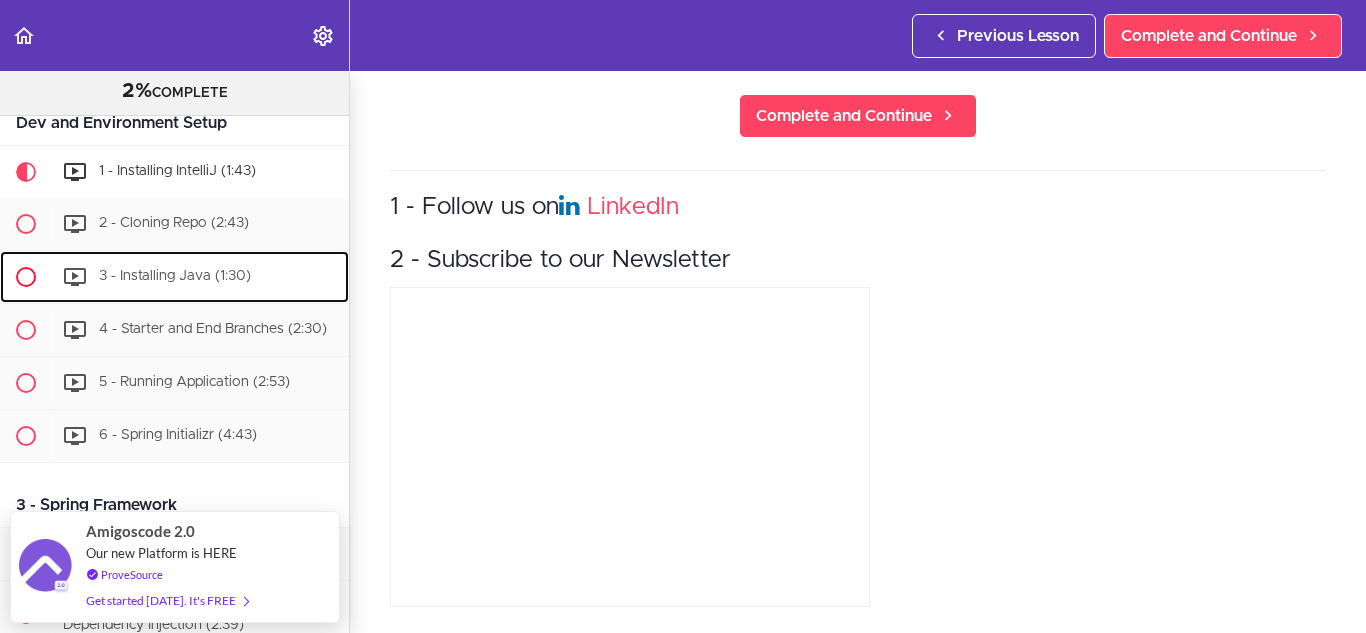 click on "3 - Installing Java
(1:30)" at bounding box center (175, 276) 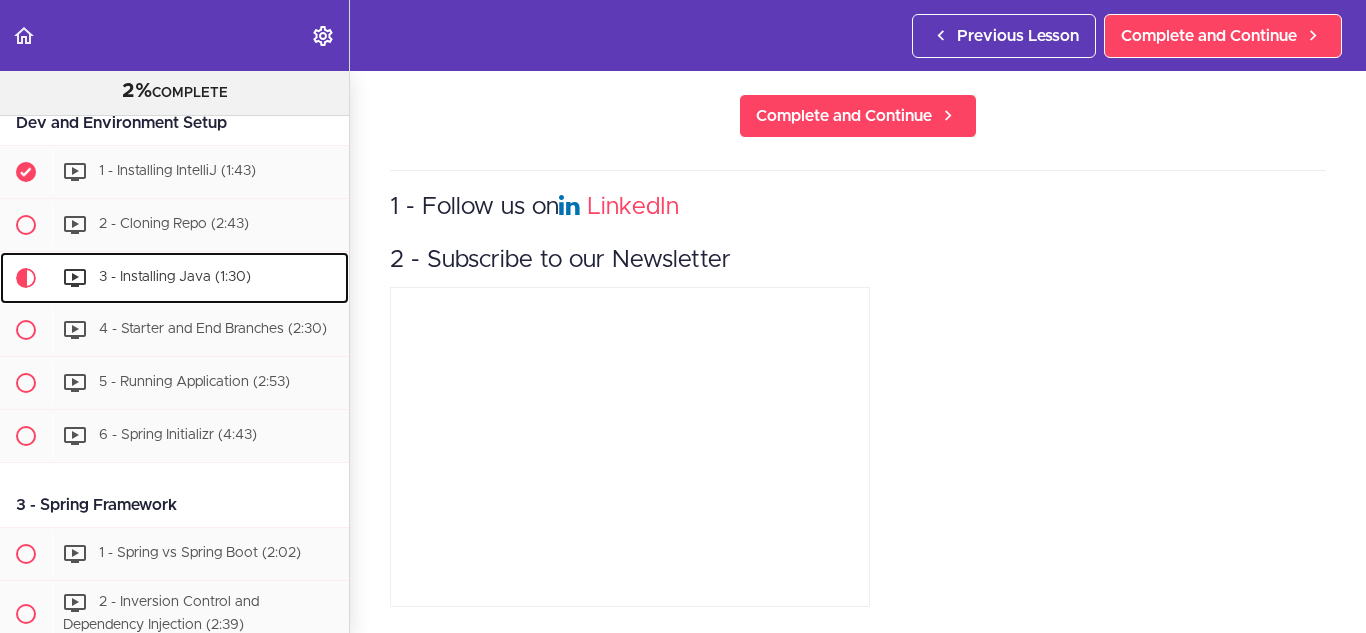 scroll, scrollTop: 0, scrollLeft: 0, axis: both 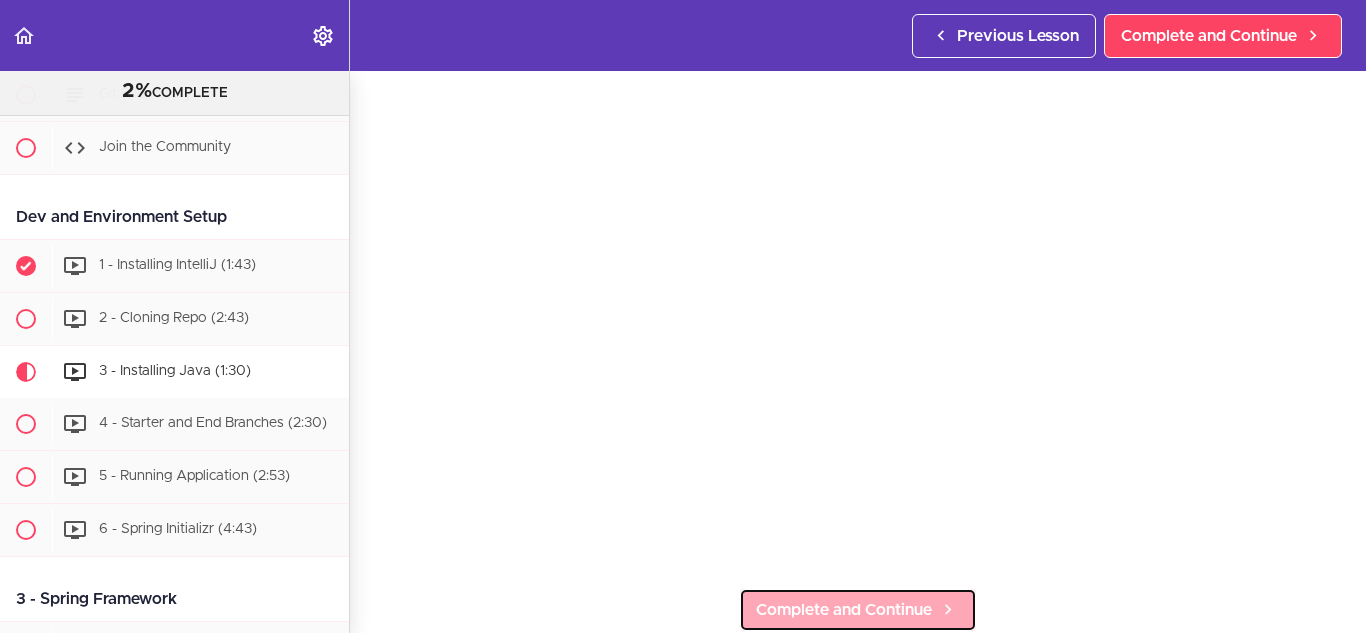 click on "Complete and Continue" at bounding box center [844, 610] 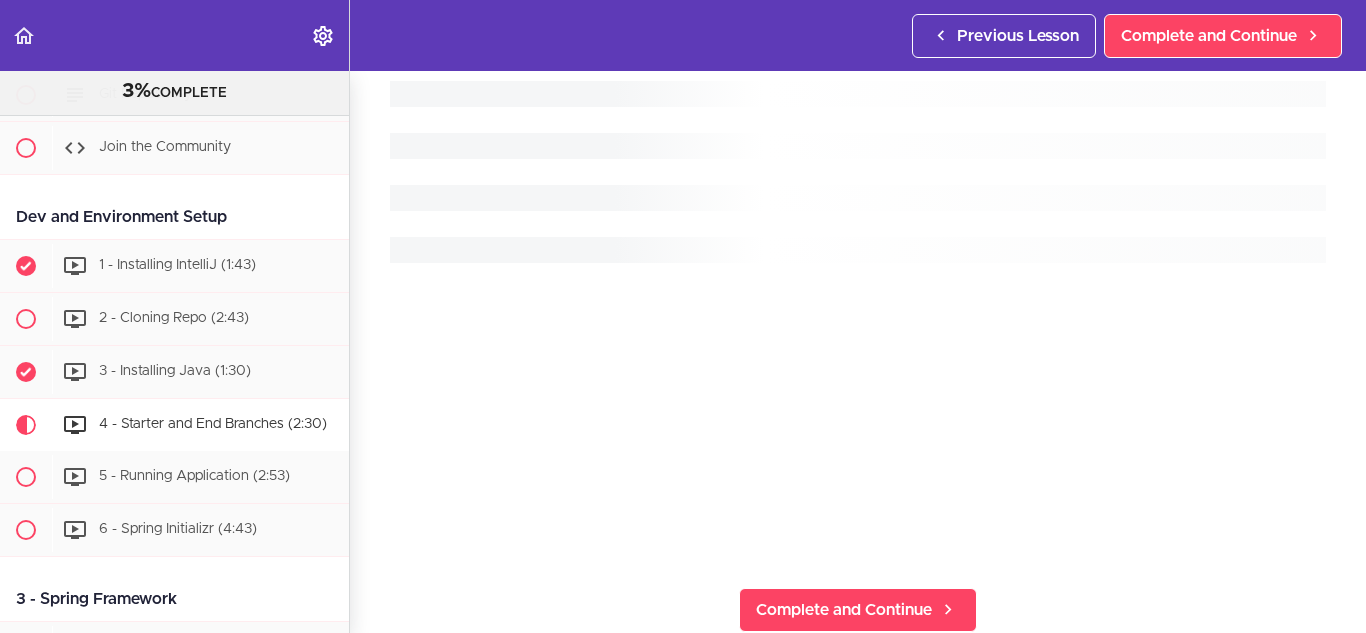 scroll, scrollTop: 0, scrollLeft: 0, axis: both 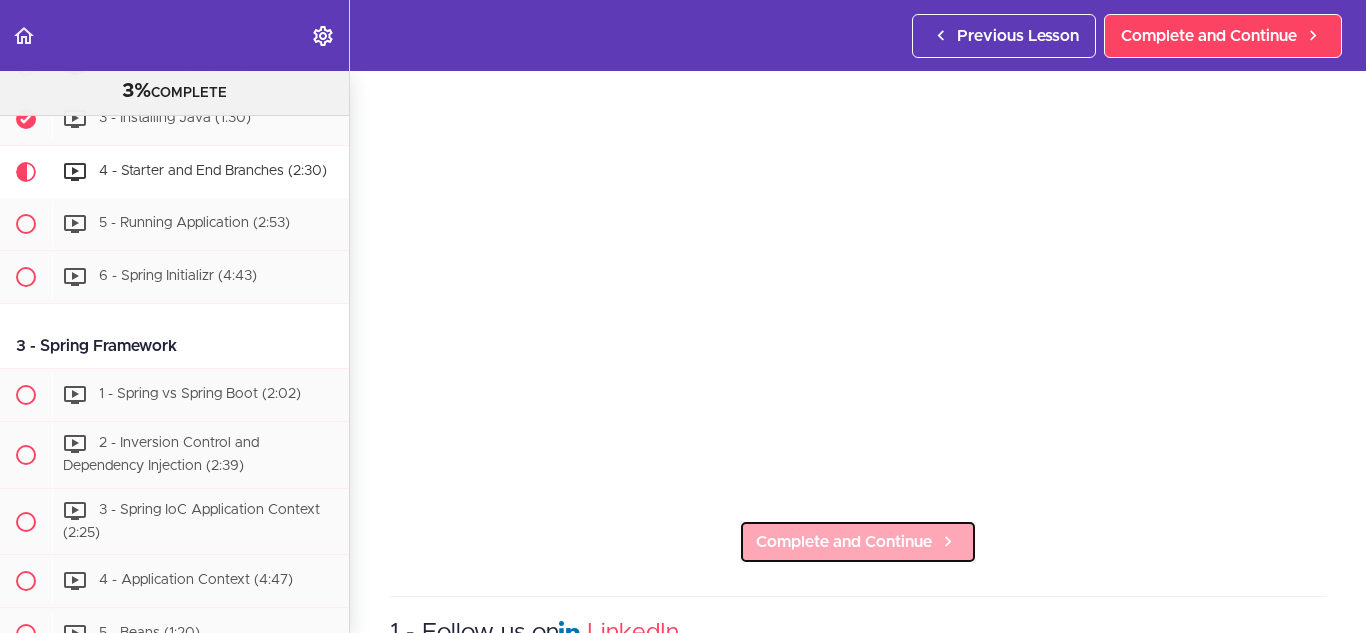 click on "Complete and Continue" at bounding box center (844, 542) 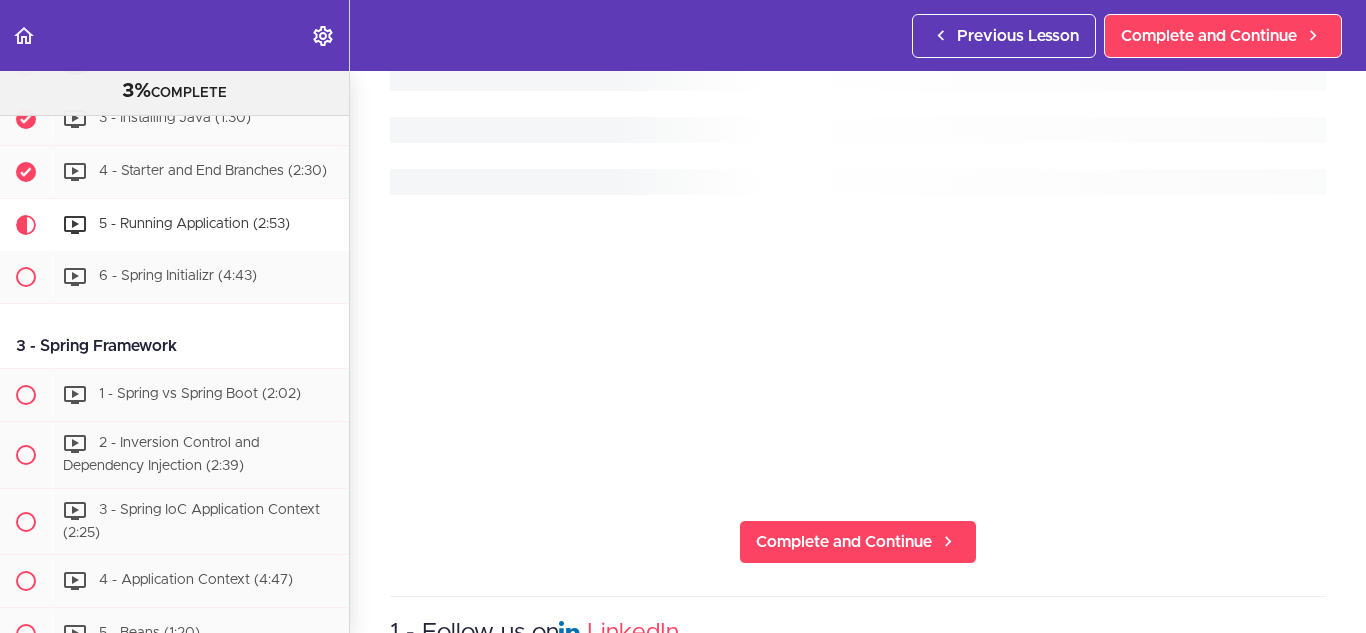 scroll, scrollTop: 0, scrollLeft: 0, axis: both 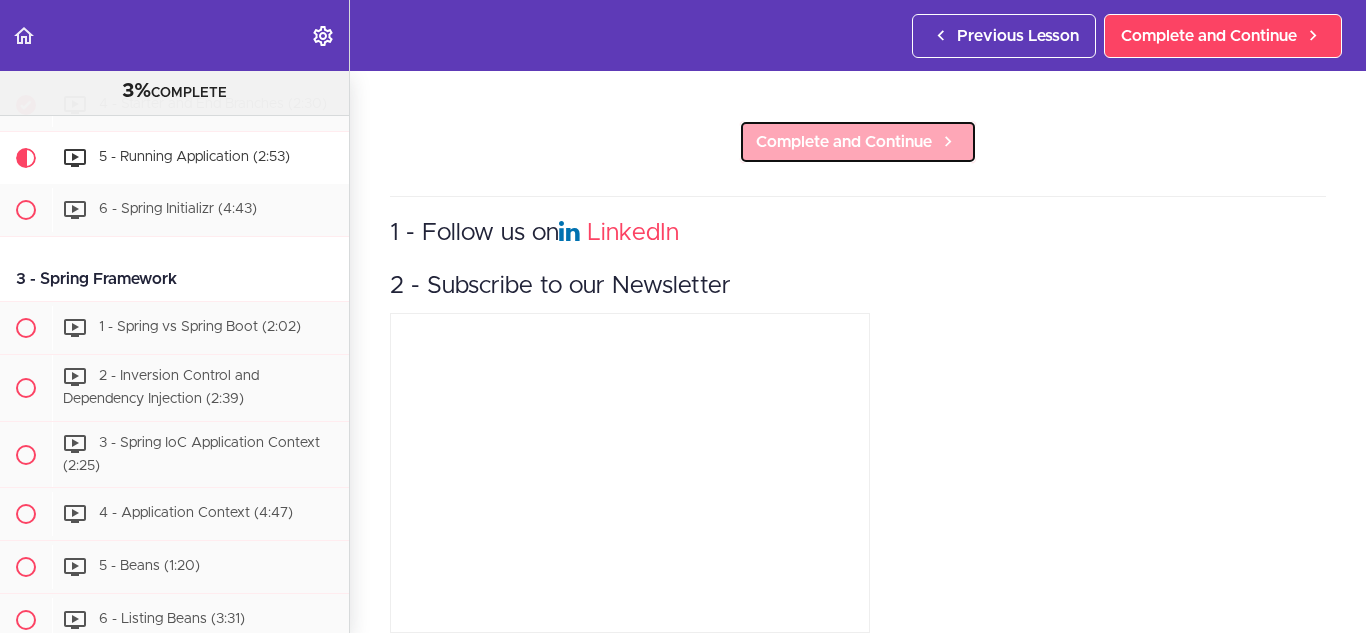 click on "Complete and Continue" at bounding box center (844, 142) 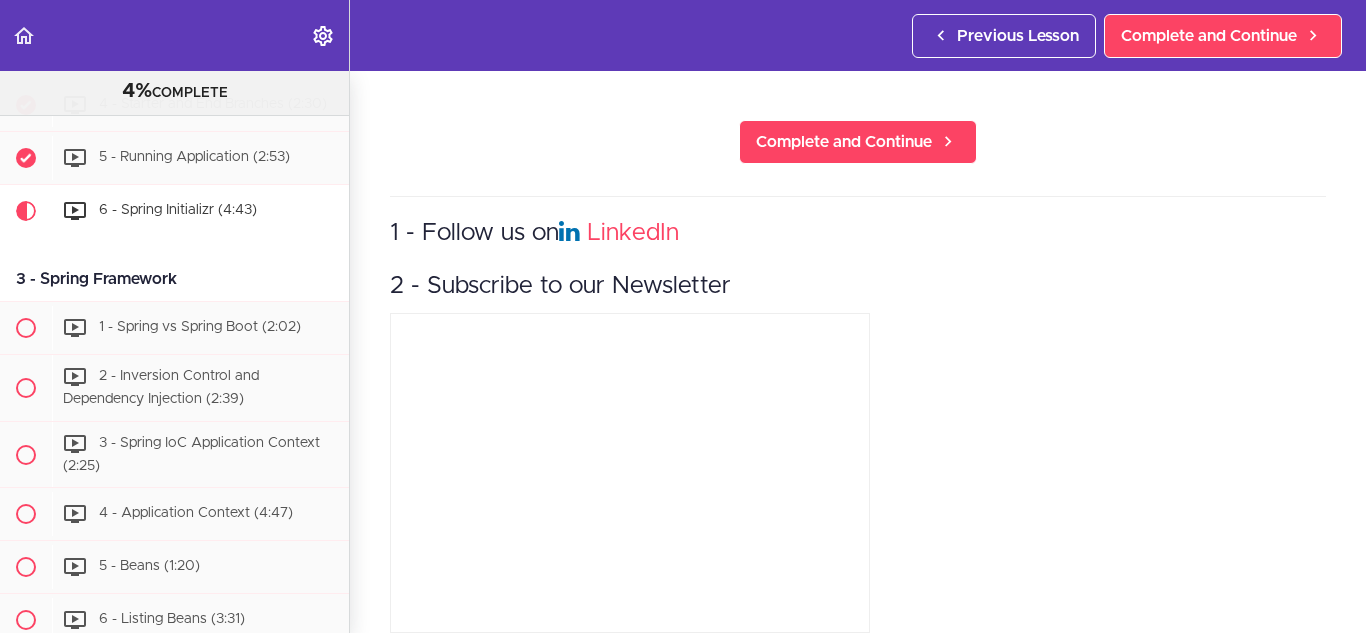 scroll, scrollTop: 0, scrollLeft: 0, axis: both 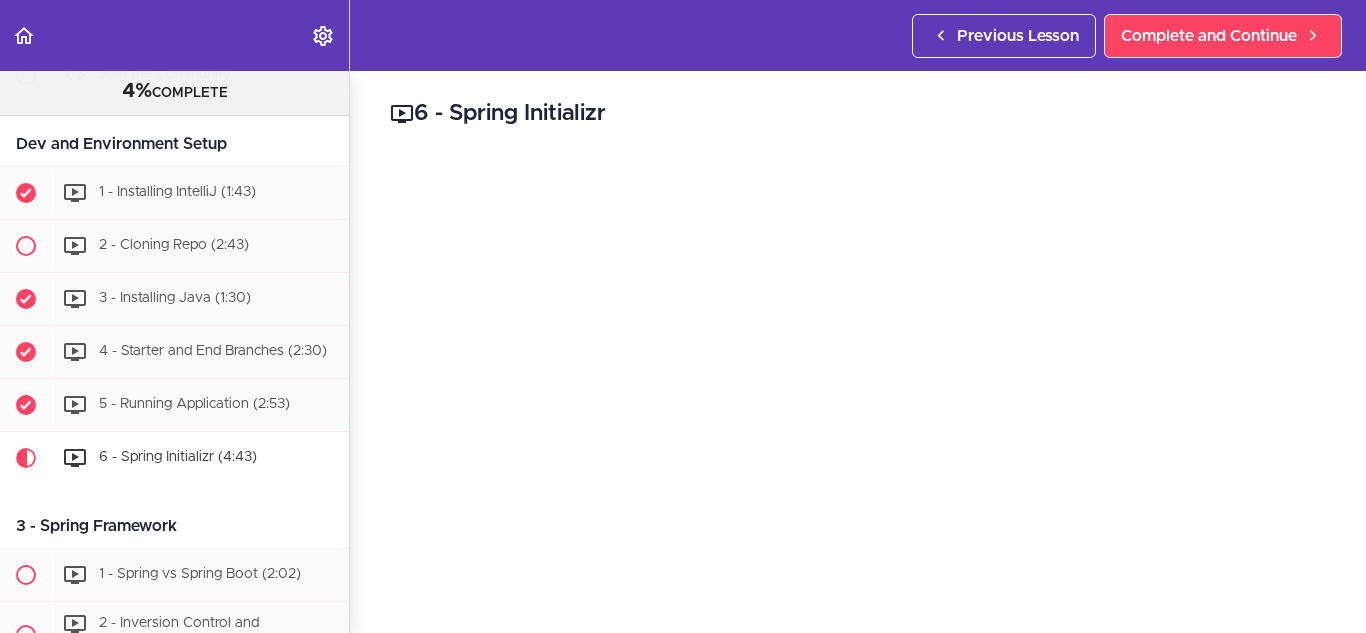 drag, startPoint x: 234, startPoint y: 149, endPoint x: 19, endPoint y: 156, distance: 215.11392 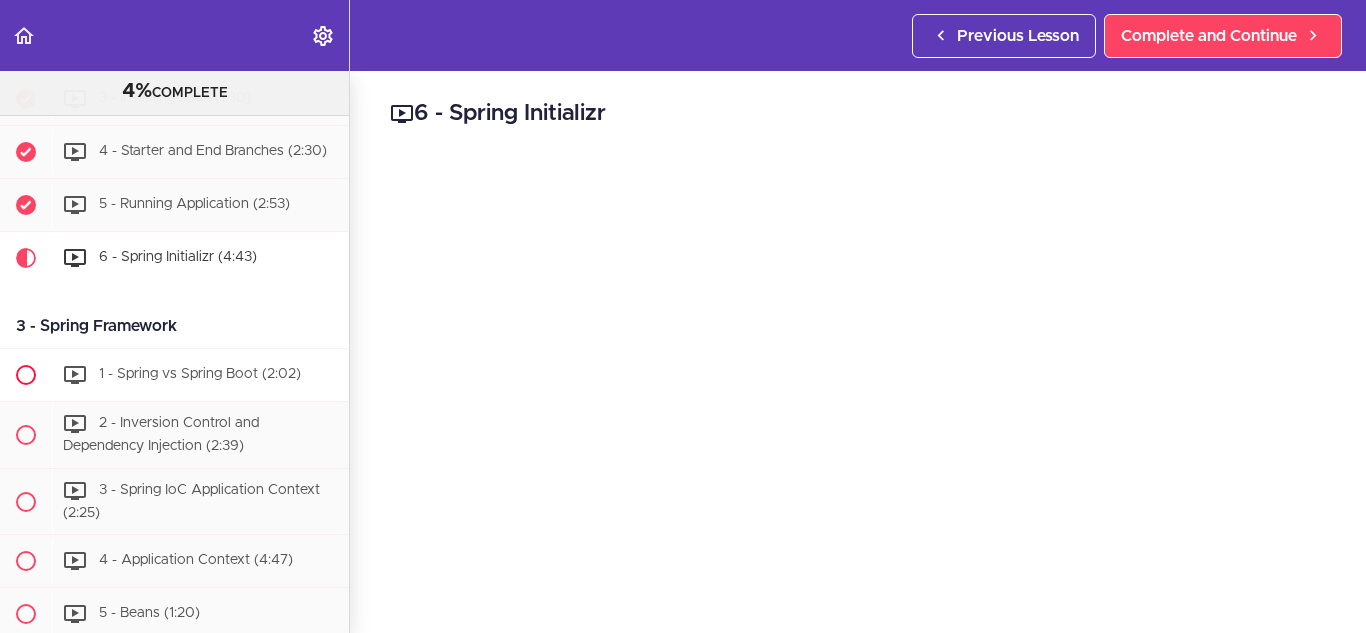 scroll, scrollTop: 610, scrollLeft: 0, axis: vertical 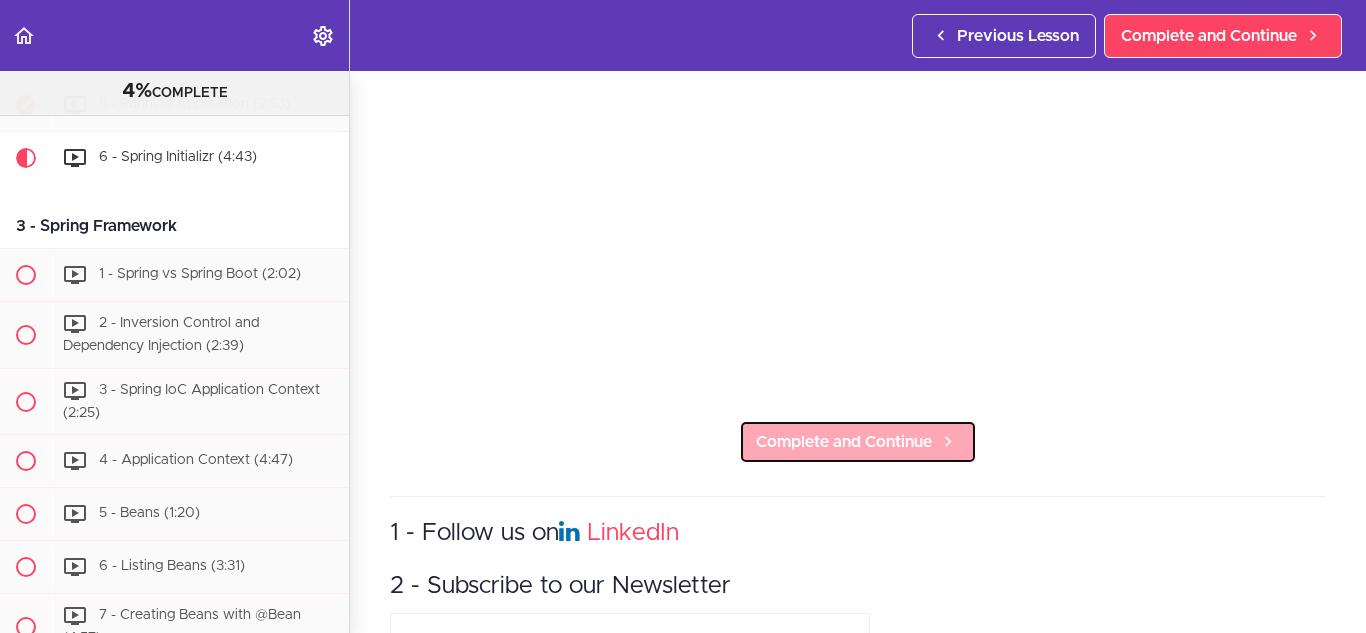 click on "Complete and Continue" at bounding box center (844, 442) 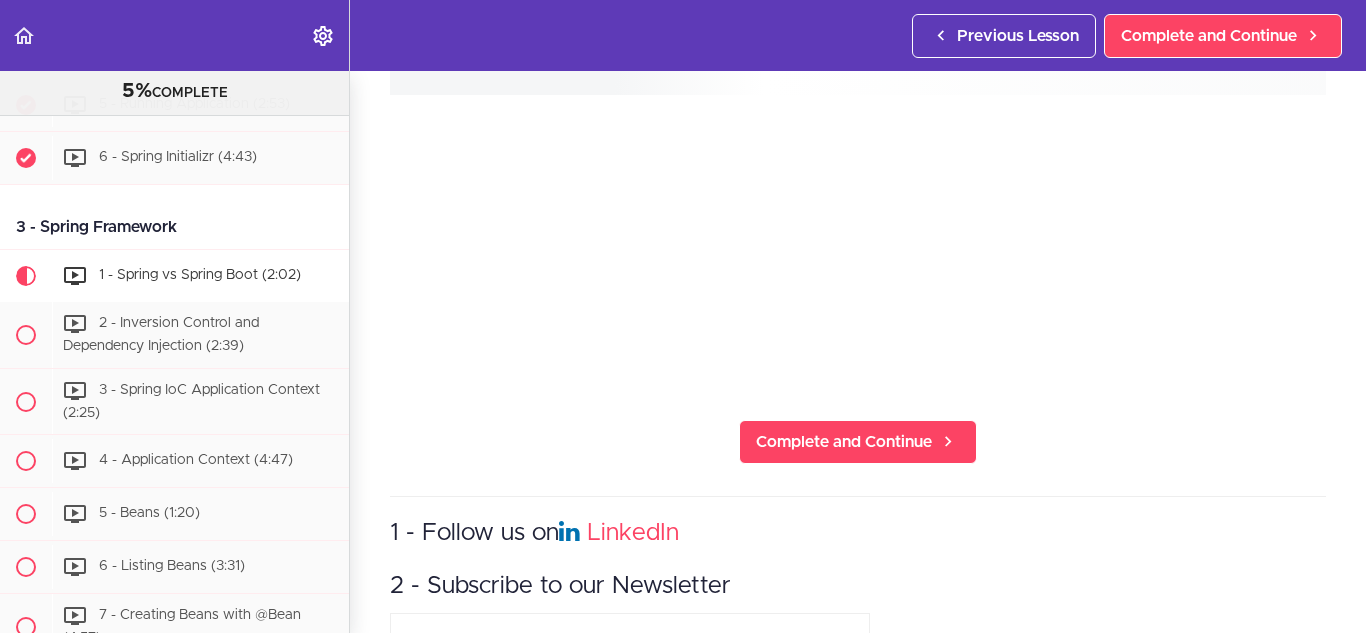 scroll, scrollTop: 0, scrollLeft: 0, axis: both 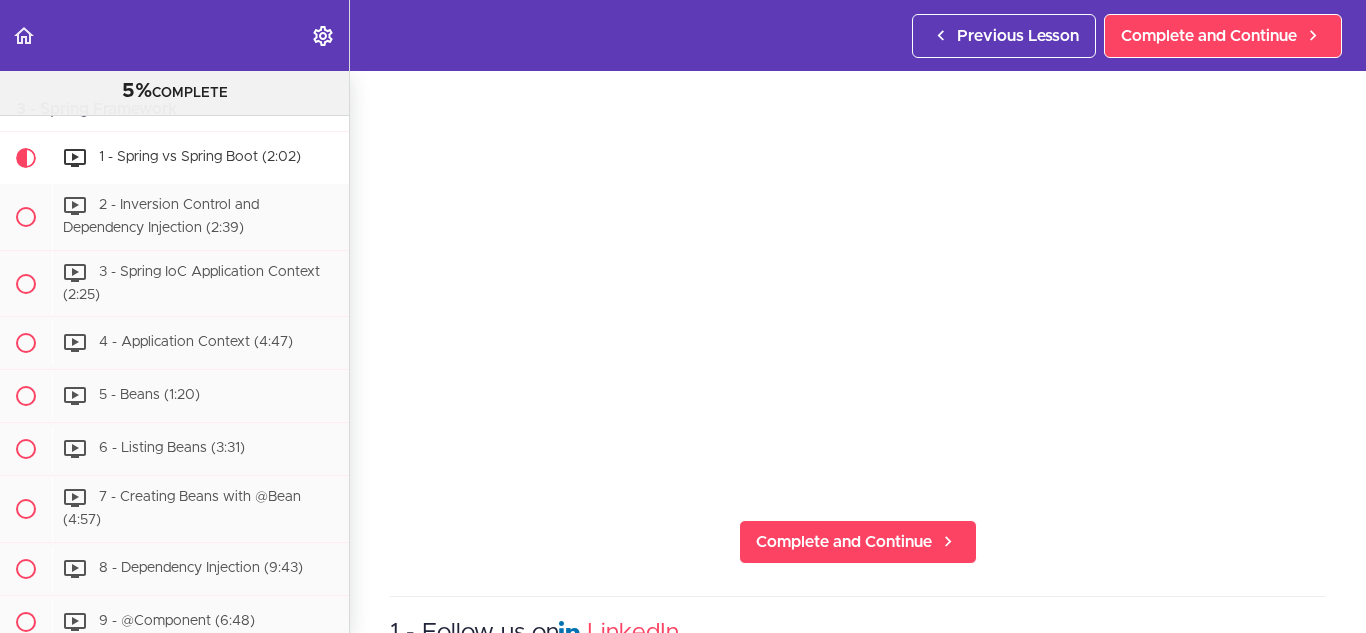 drag, startPoint x: 147, startPoint y: 121, endPoint x: 165, endPoint y: 121, distance: 18 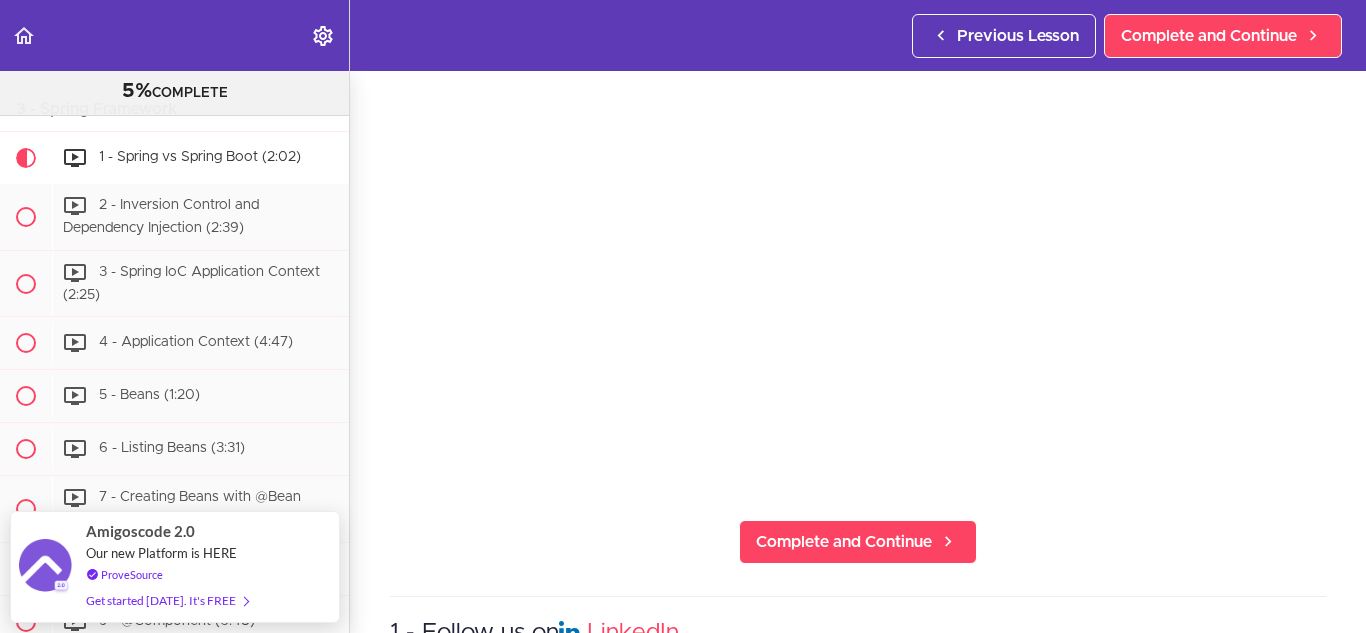 drag, startPoint x: 48, startPoint y: 122, endPoint x: 151, endPoint y: 127, distance: 103.121284 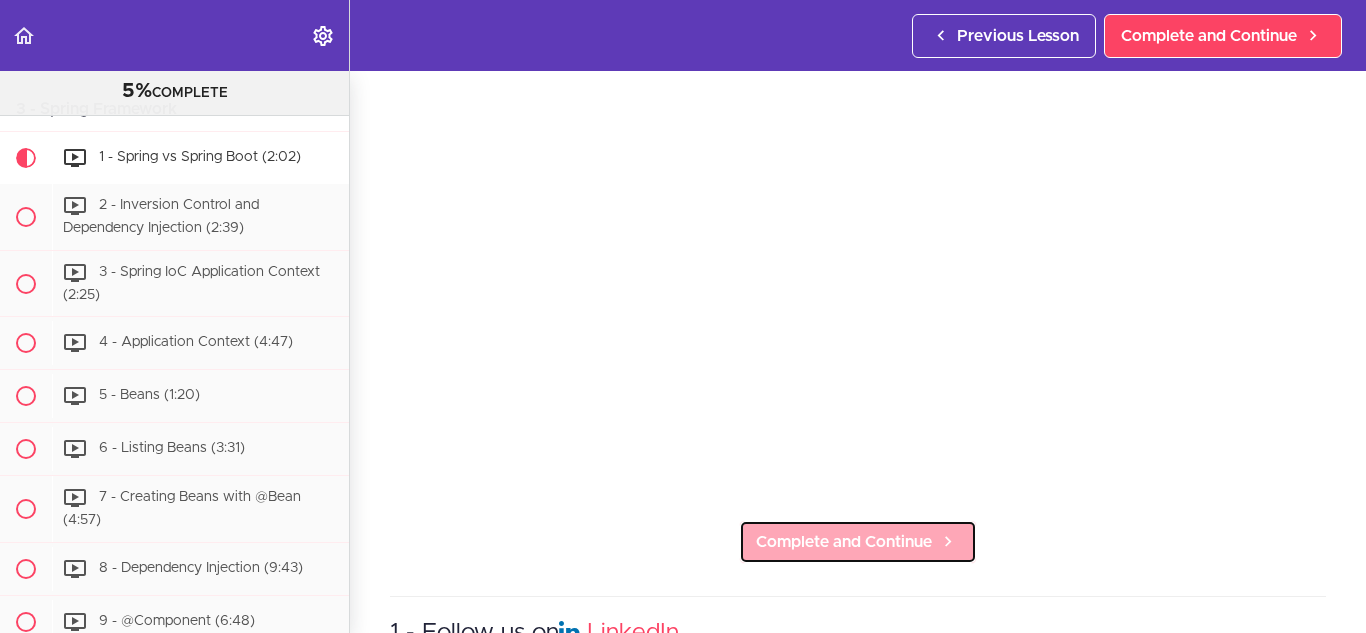 click on "Complete and Continue" at bounding box center (844, 542) 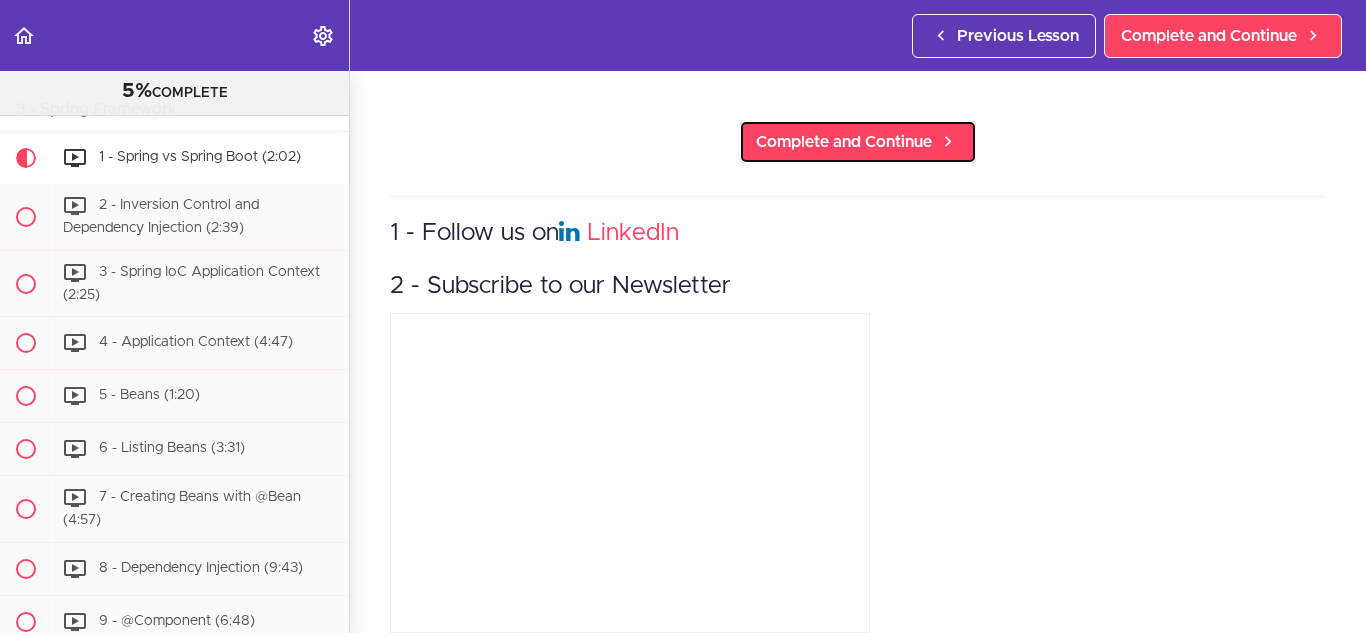 scroll, scrollTop: 100, scrollLeft: 0, axis: vertical 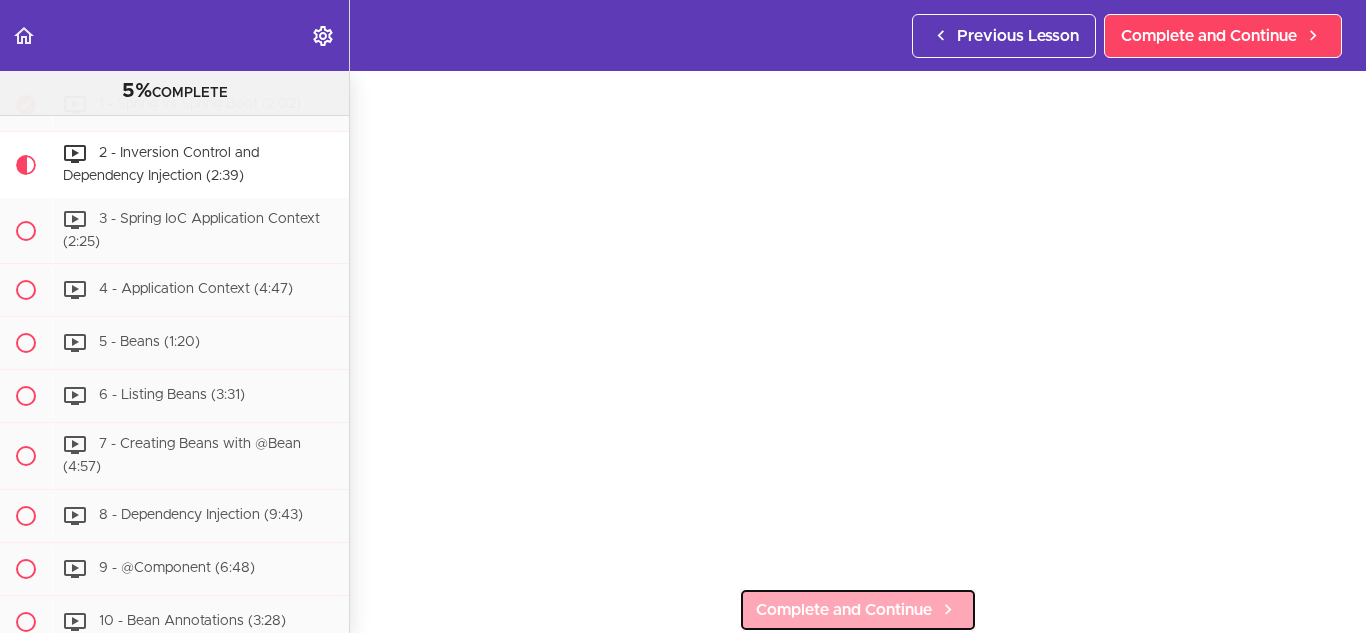 click on "Complete and Continue" at bounding box center [844, 610] 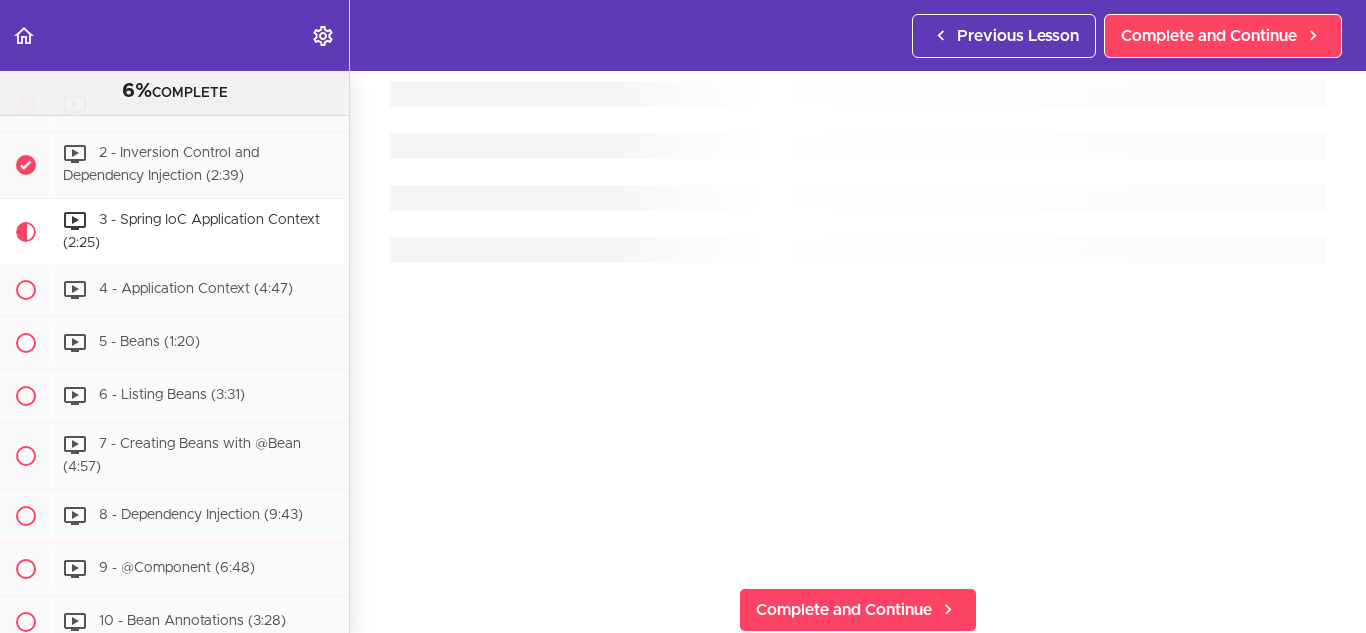 scroll, scrollTop: 0, scrollLeft: 0, axis: both 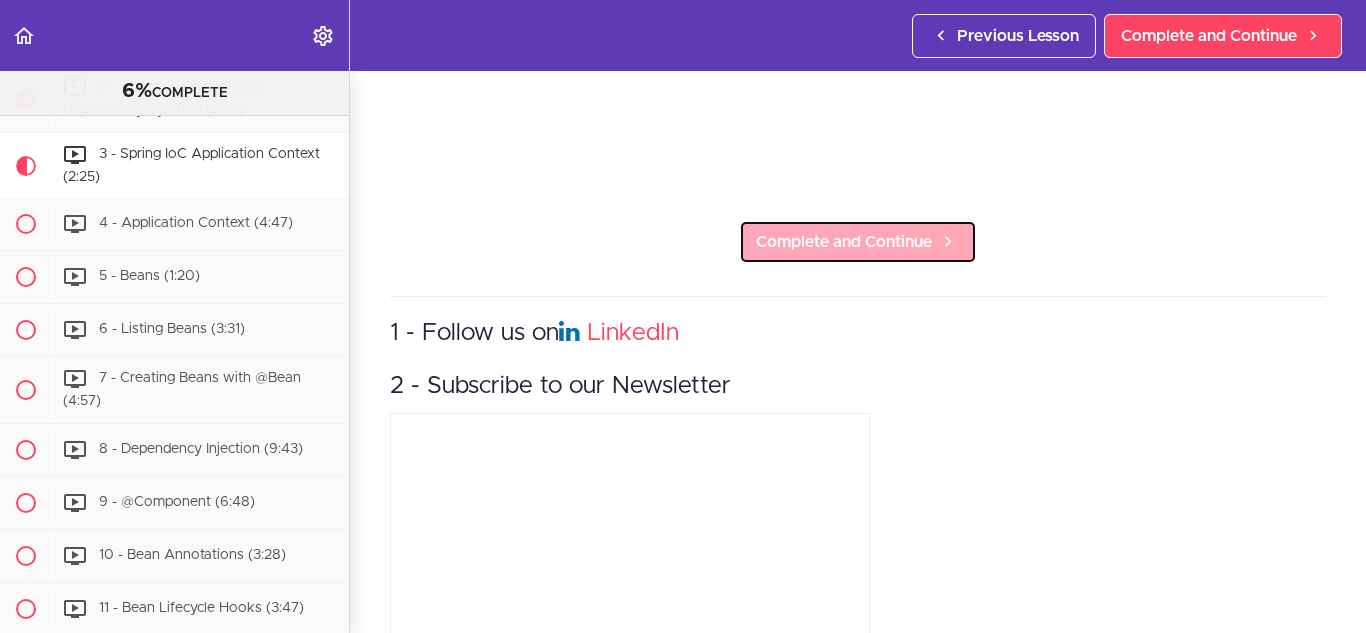 click on "Complete and Continue" at bounding box center [844, 242] 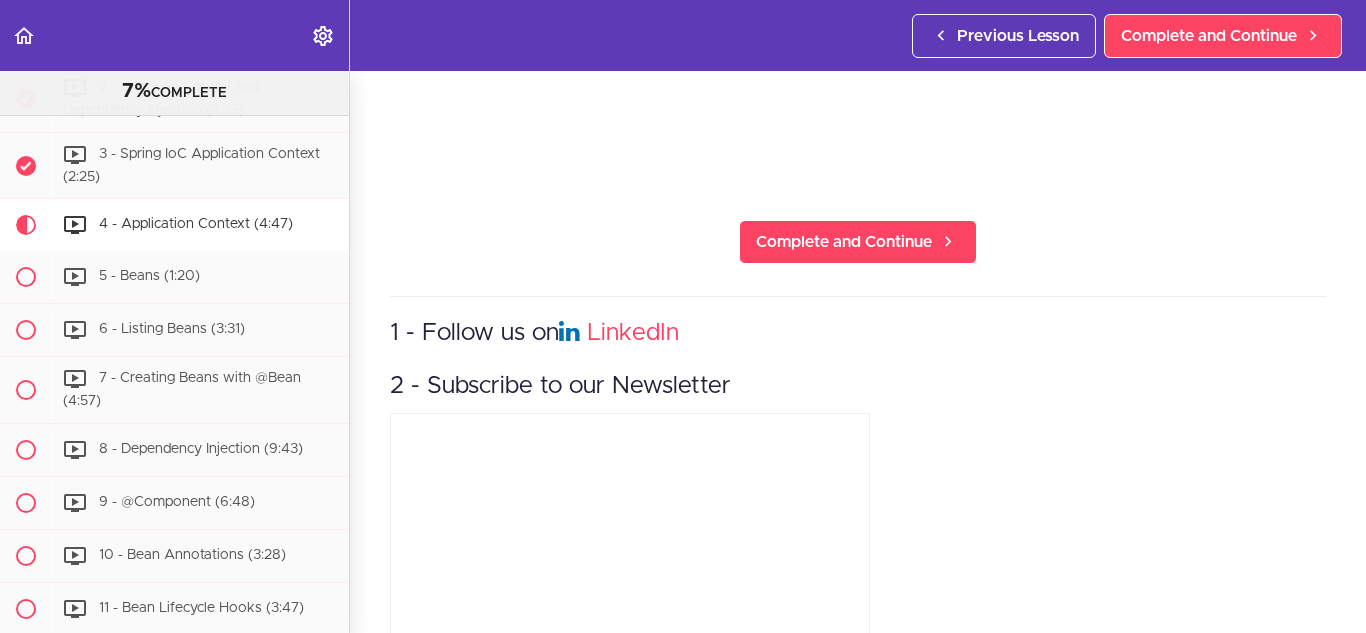 scroll, scrollTop: 0, scrollLeft: 0, axis: both 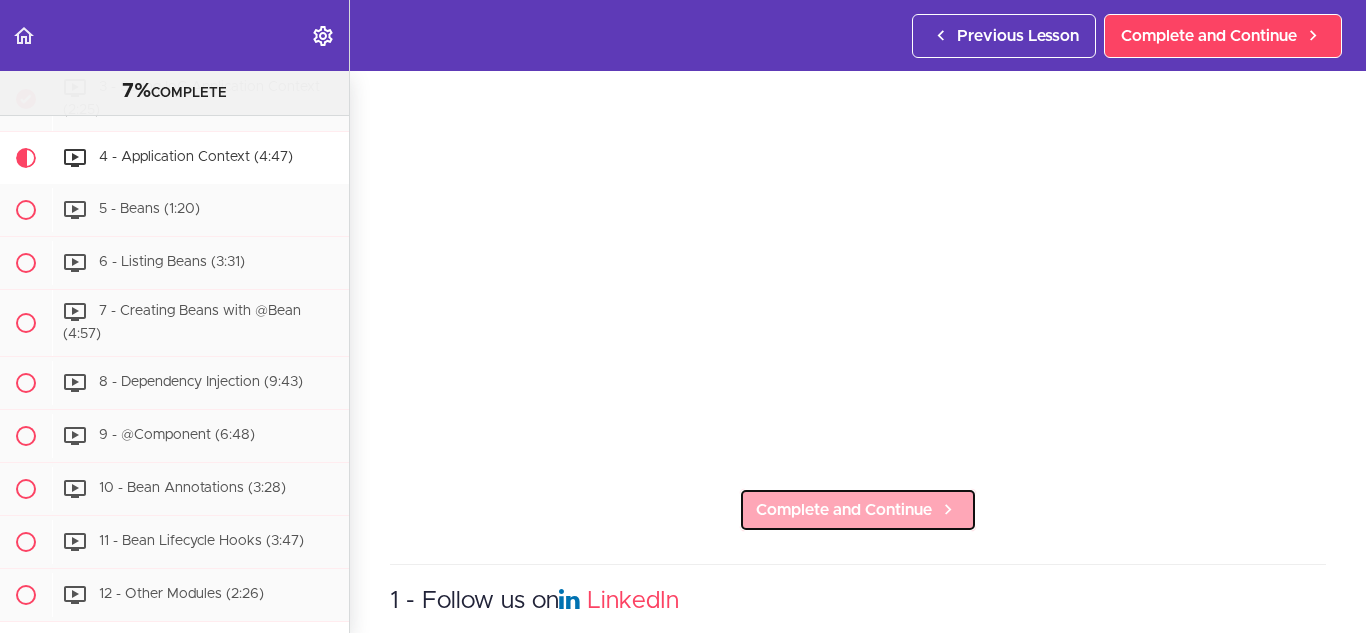 click on "Complete and Continue" at bounding box center (844, 510) 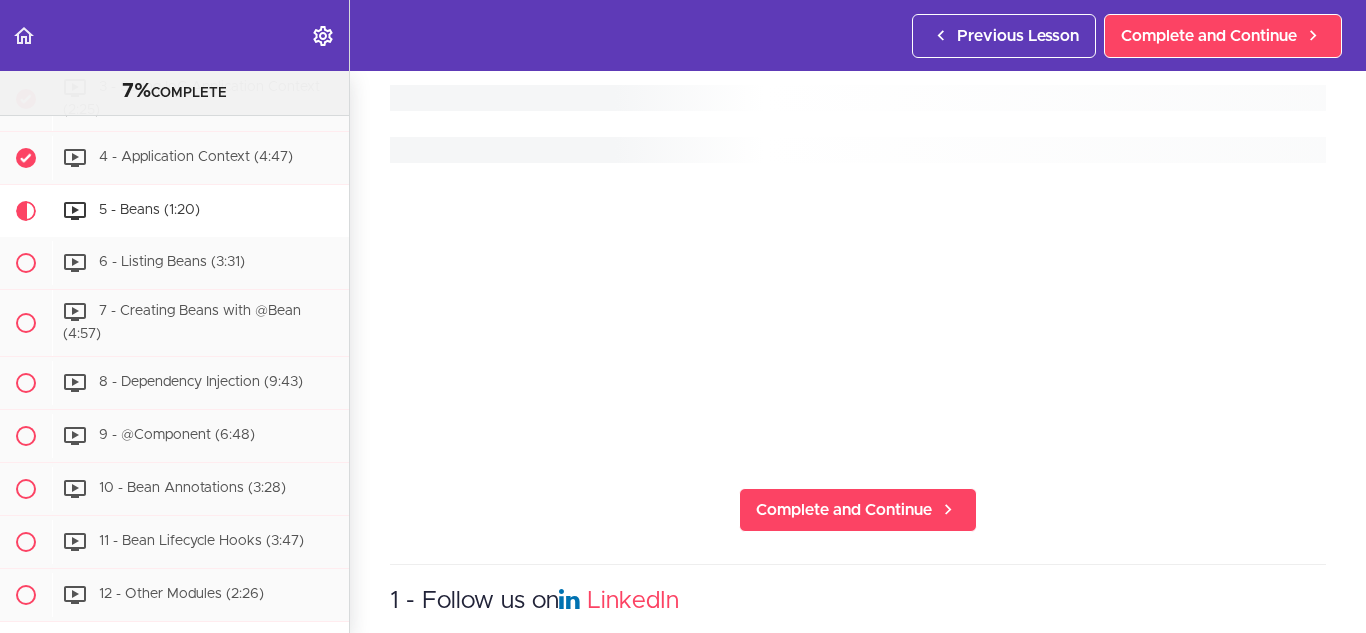 scroll, scrollTop: 0, scrollLeft: 0, axis: both 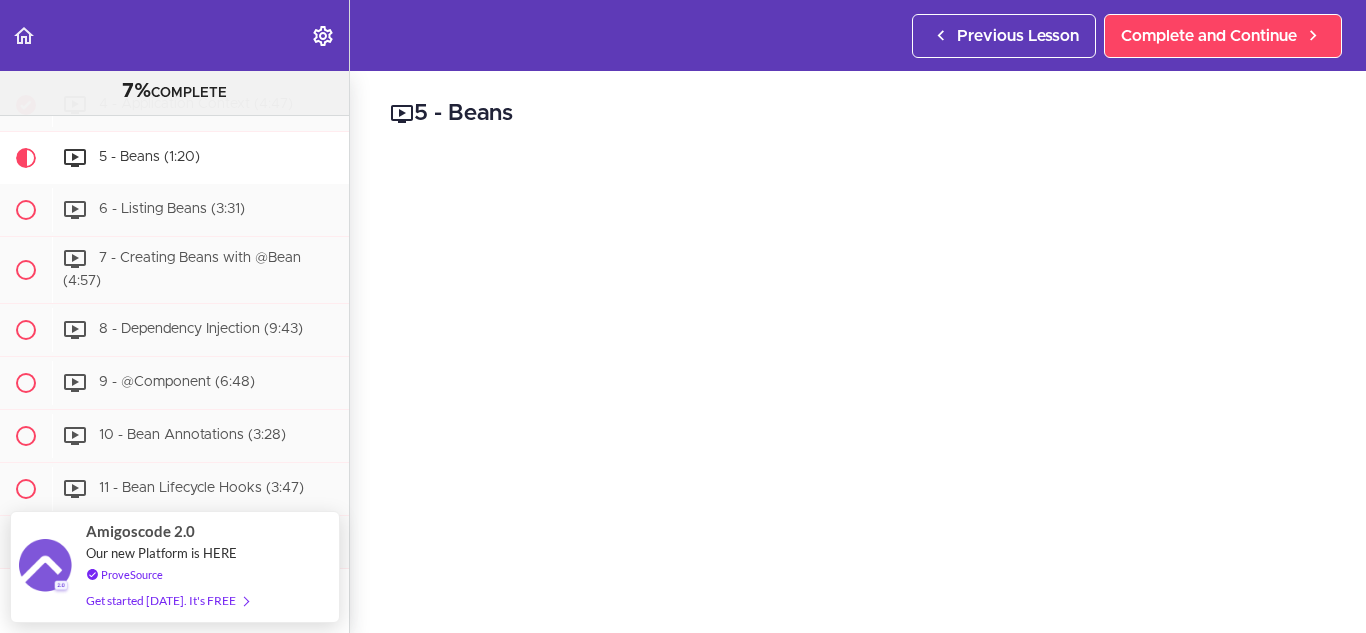 click on "5 - Beans" at bounding box center (858, 114) 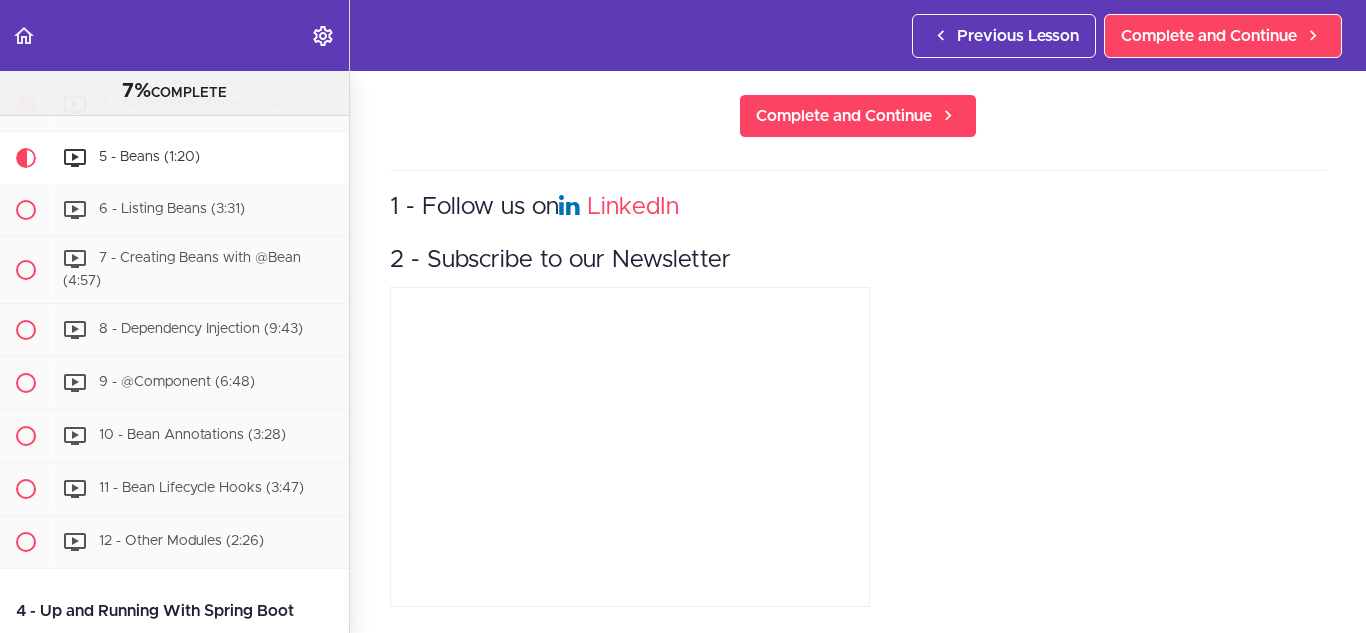 scroll, scrollTop: 132, scrollLeft: 0, axis: vertical 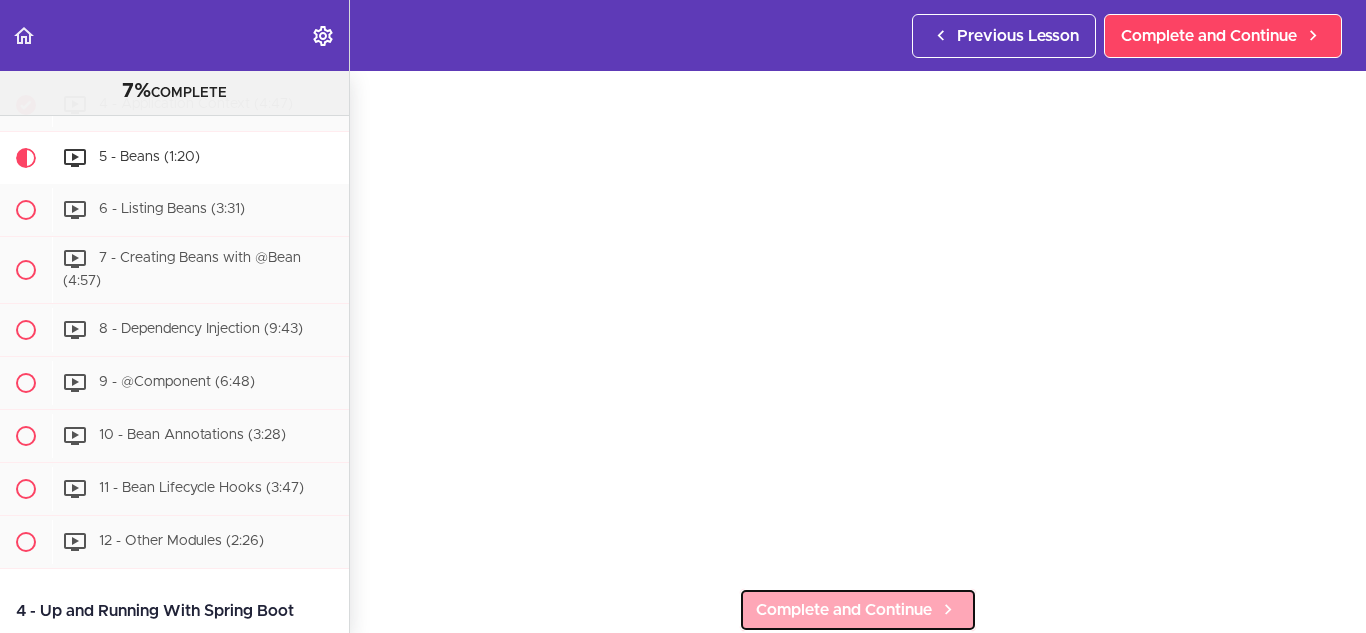click on "Complete and Continue" at bounding box center [844, 610] 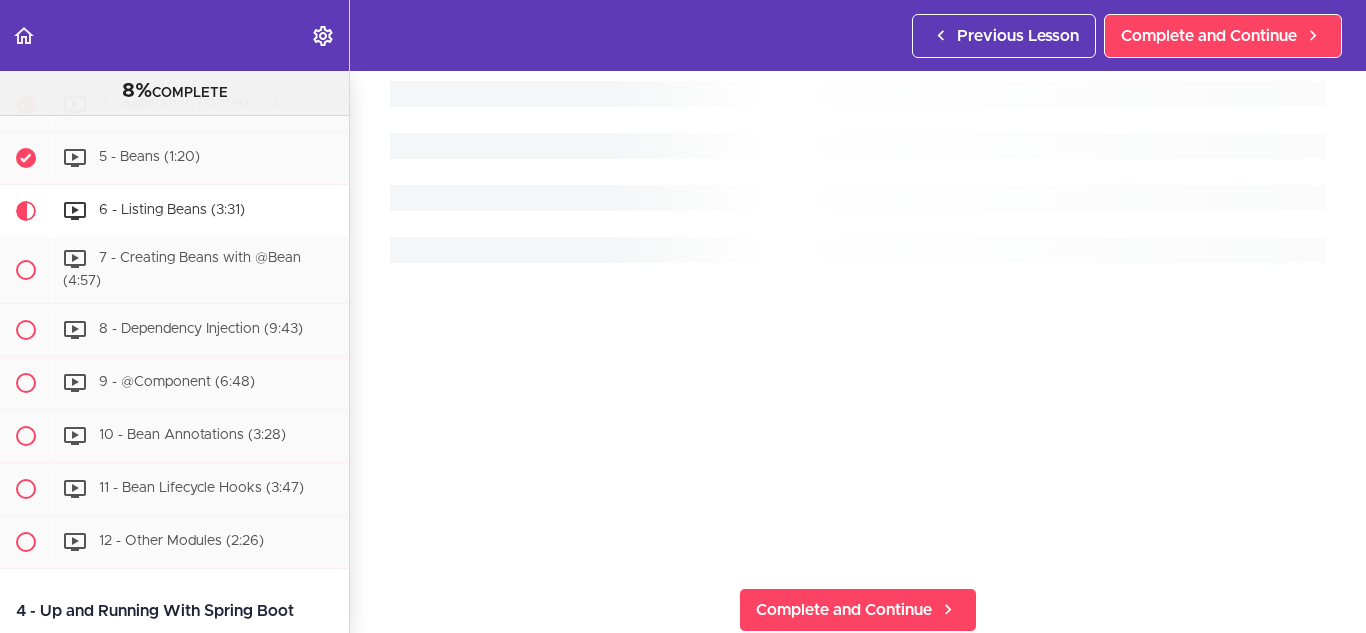 scroll, scrollTop: 0, scrollLeft: 0, axis: both 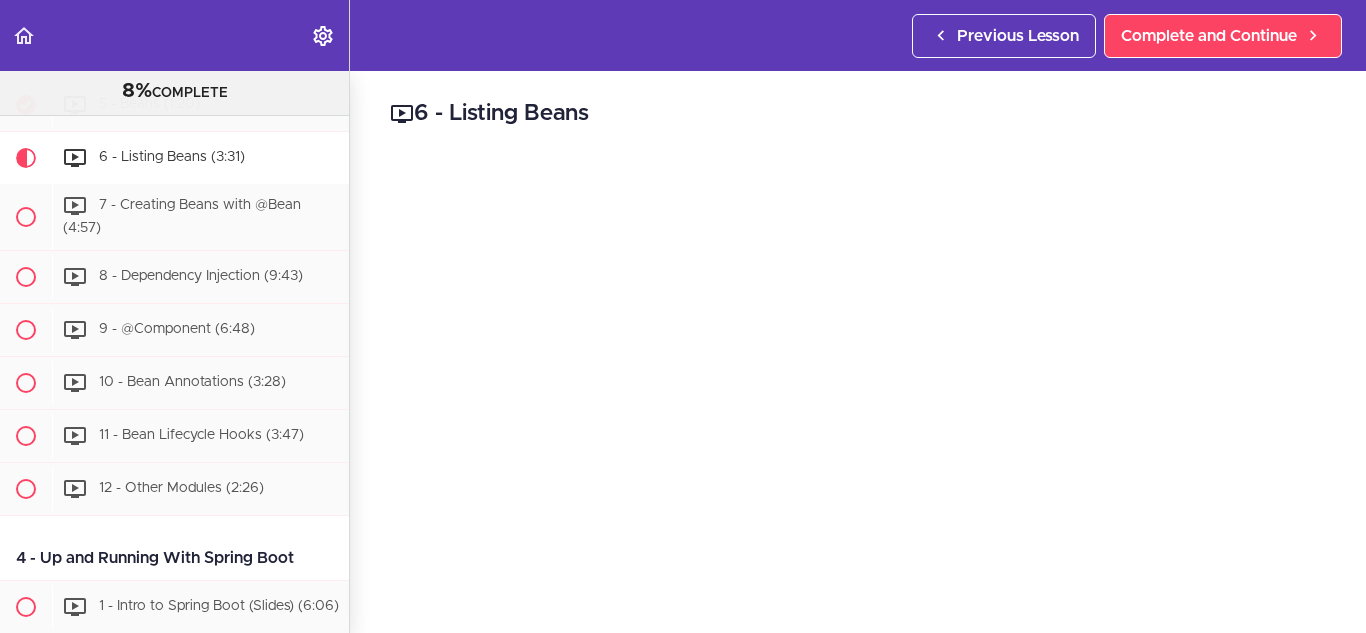 click on "6 - Listing Beans" at bounding box center [858, 114] 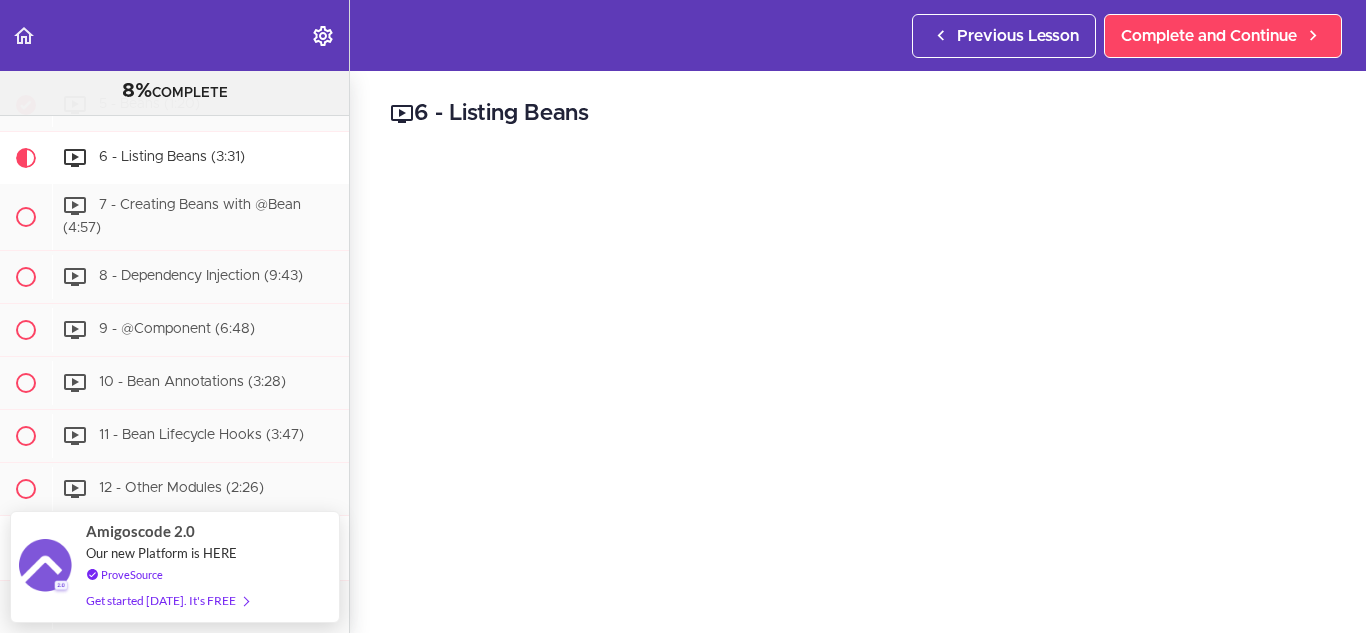 click on "6 - Listing Beans" at bounding box center [858, 114] 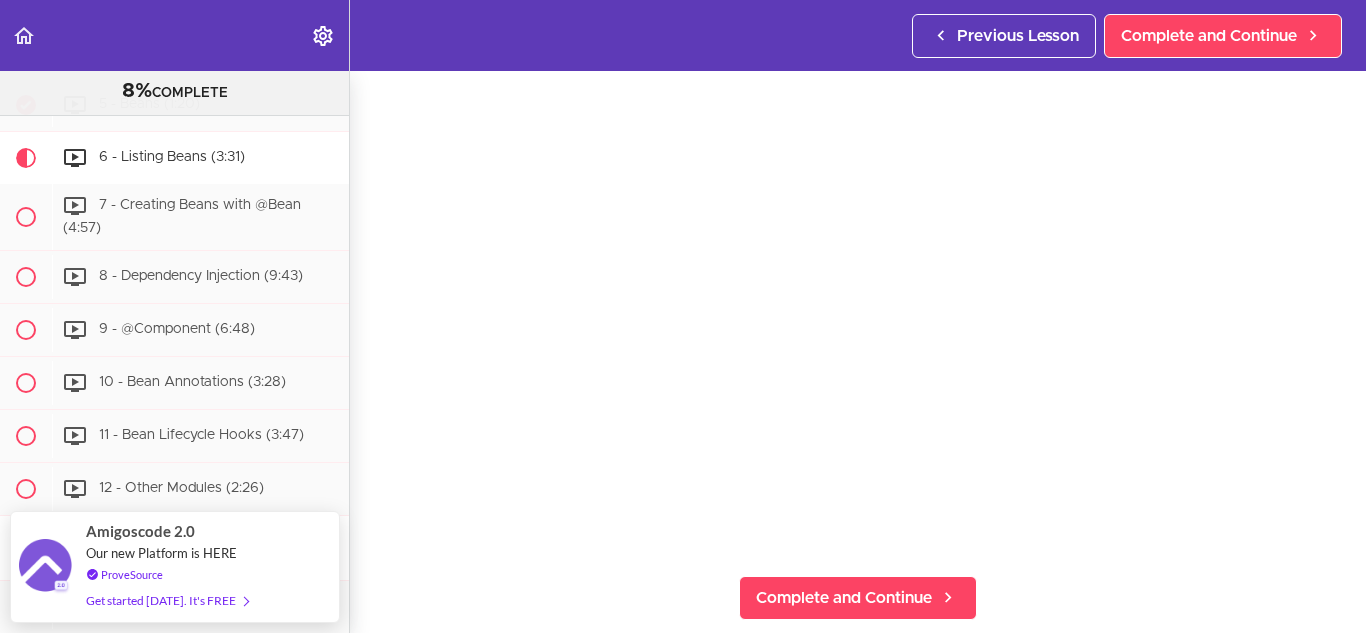scroll, scrollTop: 132, scrollLeft: 0, axis: vertical 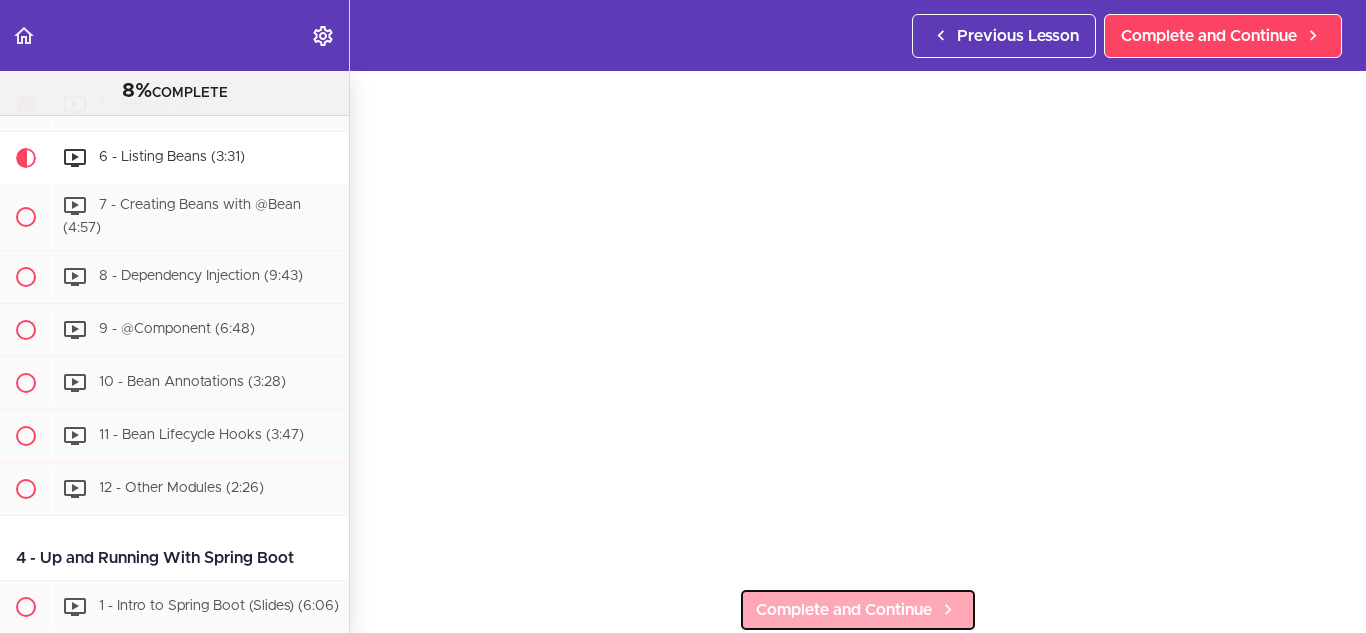 click on "Complete and Continue" at bounding box center (844, 610) 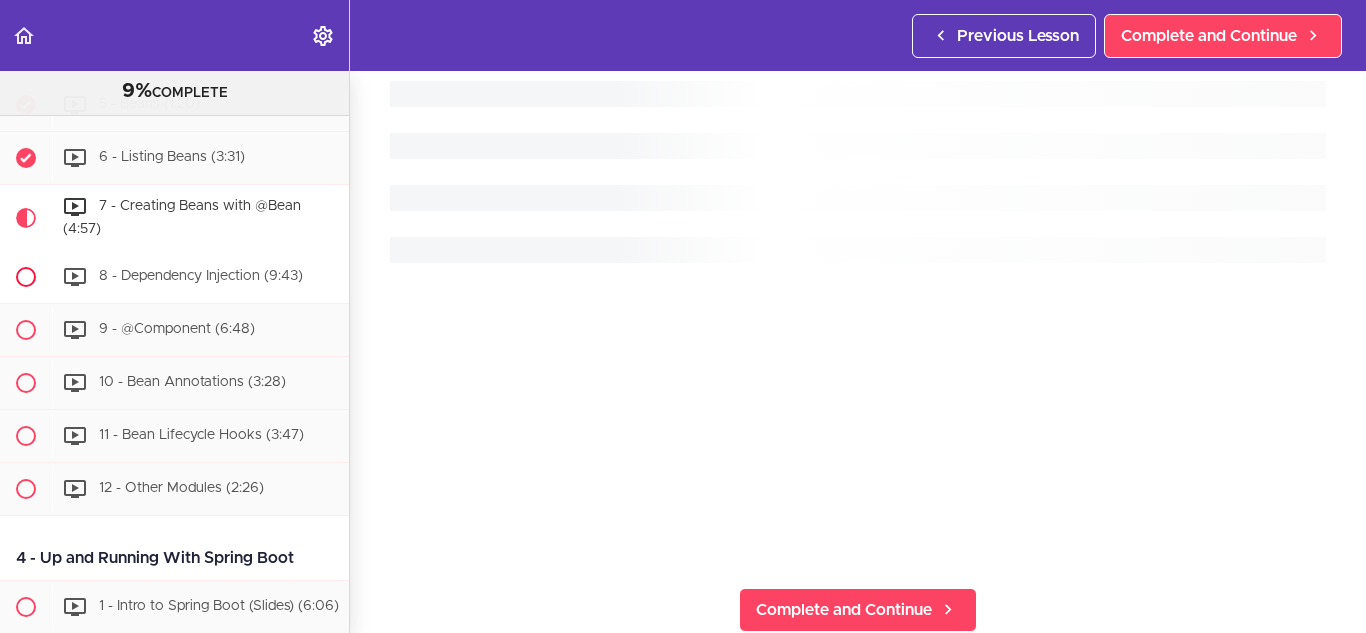 scroll, scrollTop: 0, scrollLeft: 0, axis: both 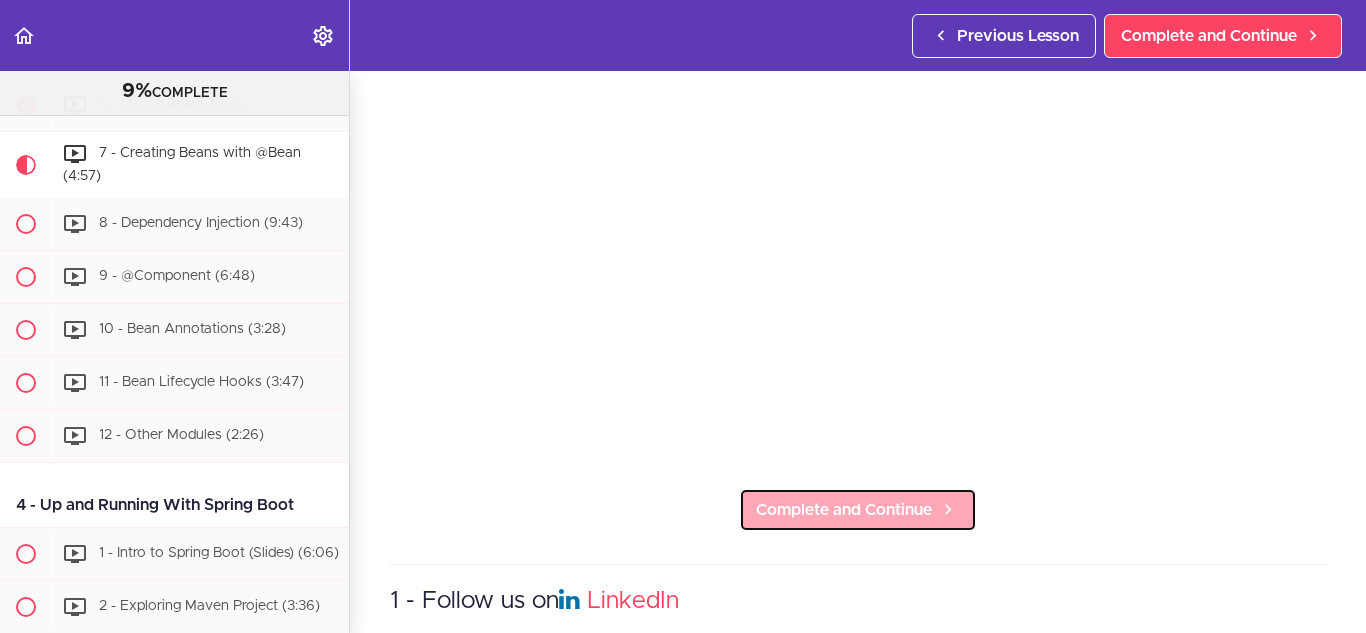click on "Complete and Continue" at bounding box center (844, 510) 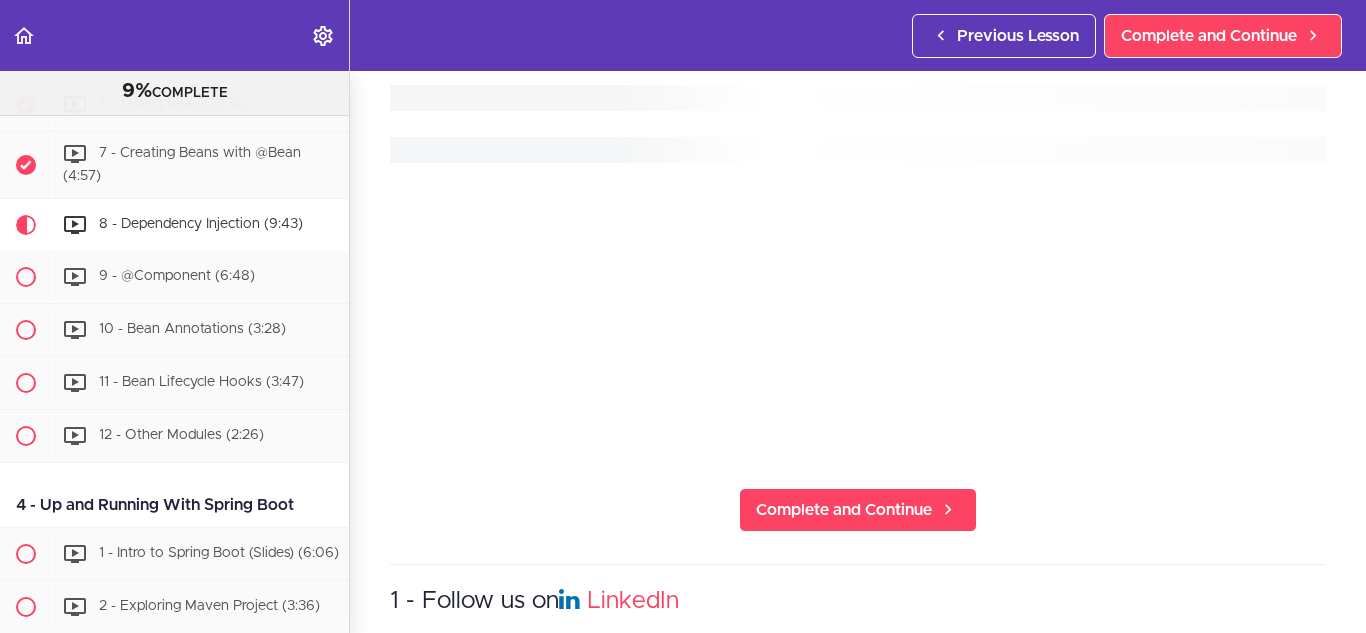 scroll, scrollTop: 0, scrollLeft: 0, axis: both 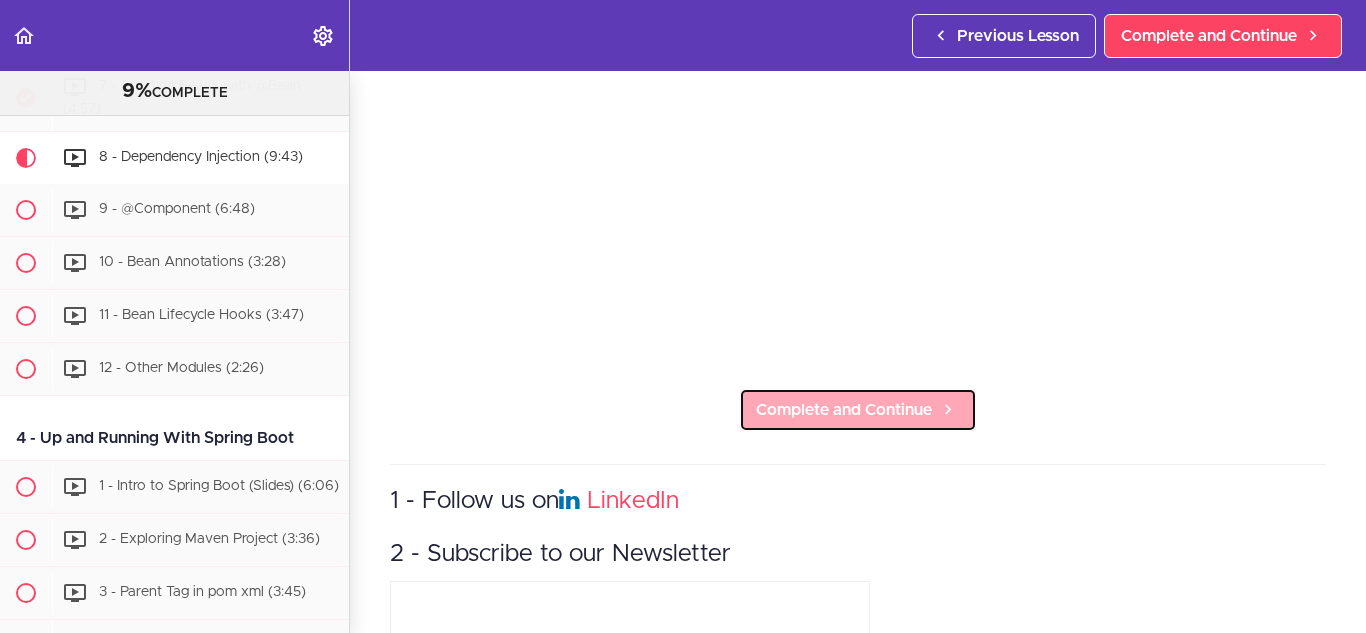 click on "Complete and Continue" at bounding box center [844, 410] 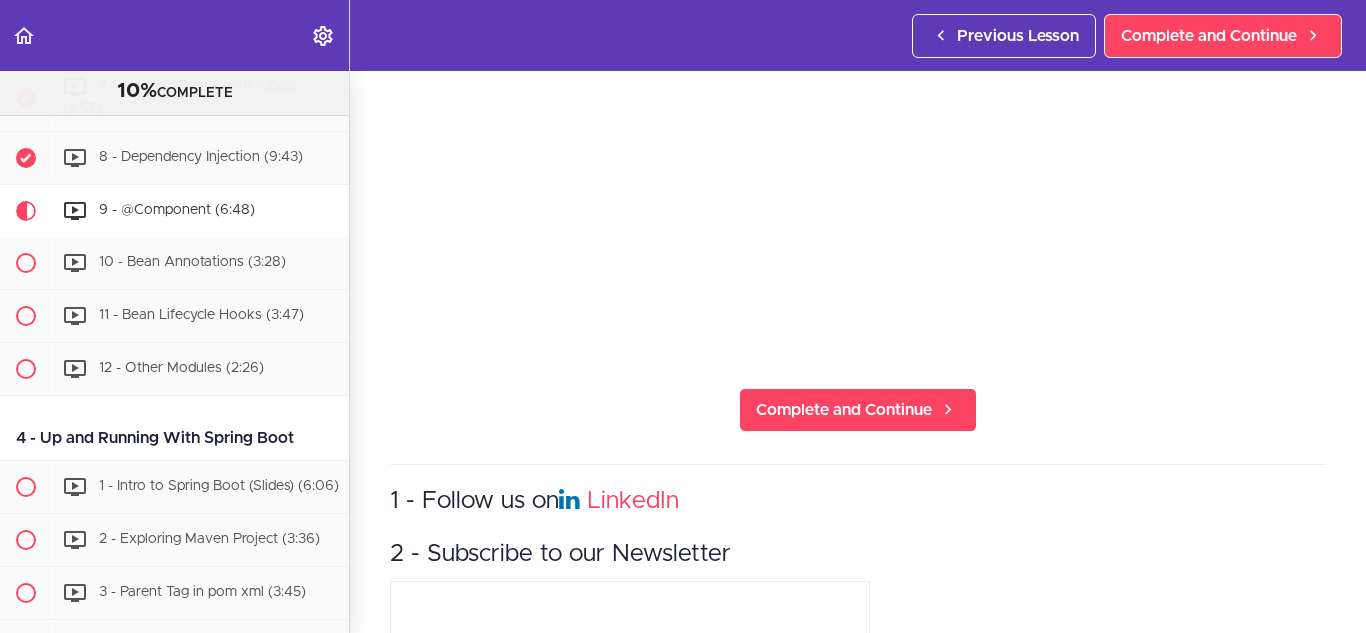 scroll, scrollTop: 0, scrollLeft: 0, axis: both 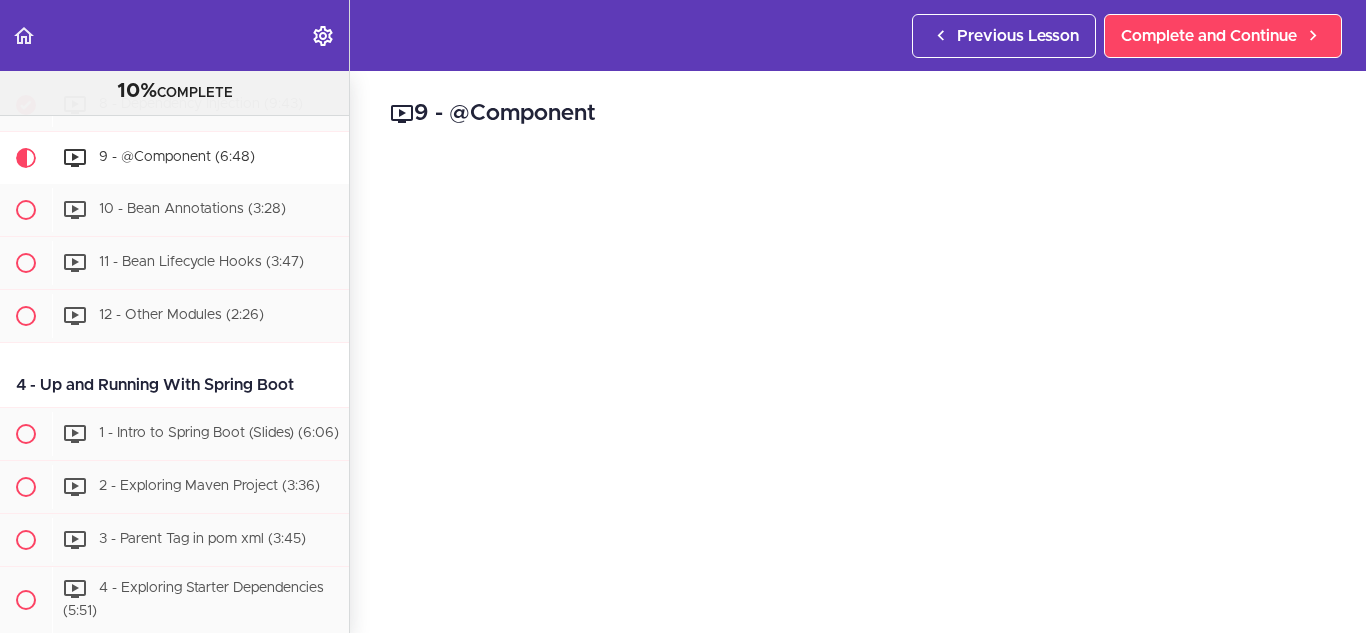 click on "9 - @Component" at bounding box center [858, 114] 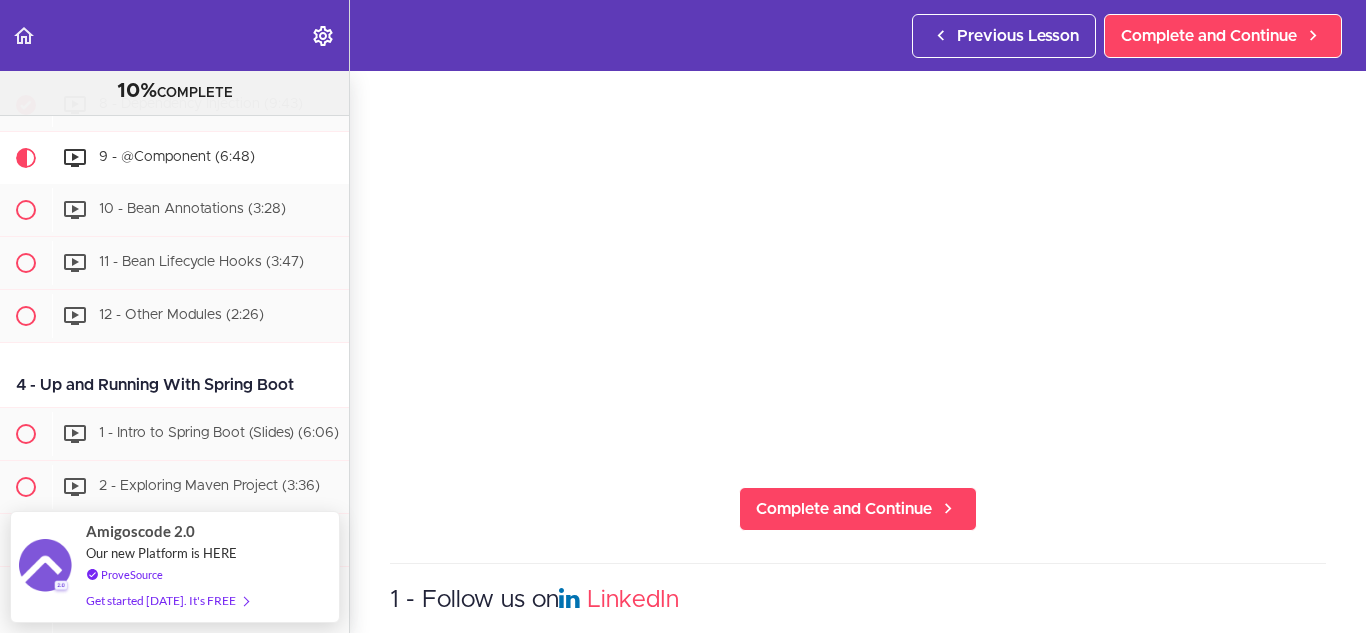 scroll, scrollTop: 232, scrollLeft: 0, axis: vertical 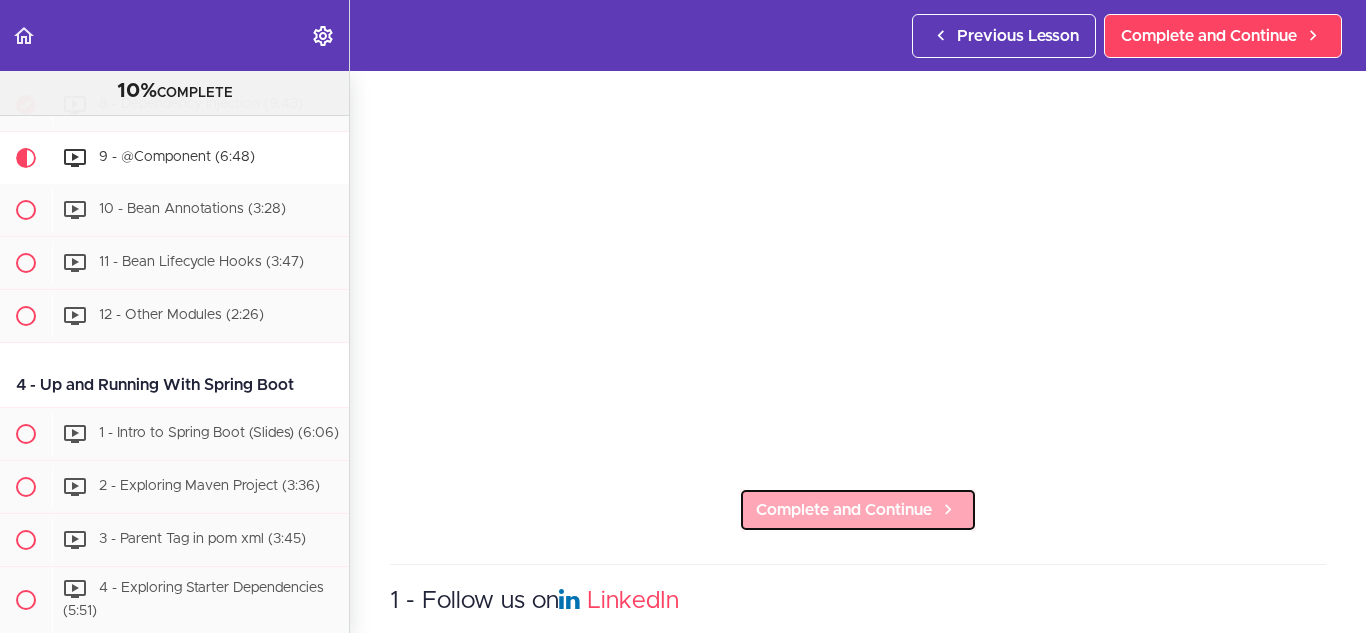 click on "Complete and Continue" at bounding box center [844, 510] 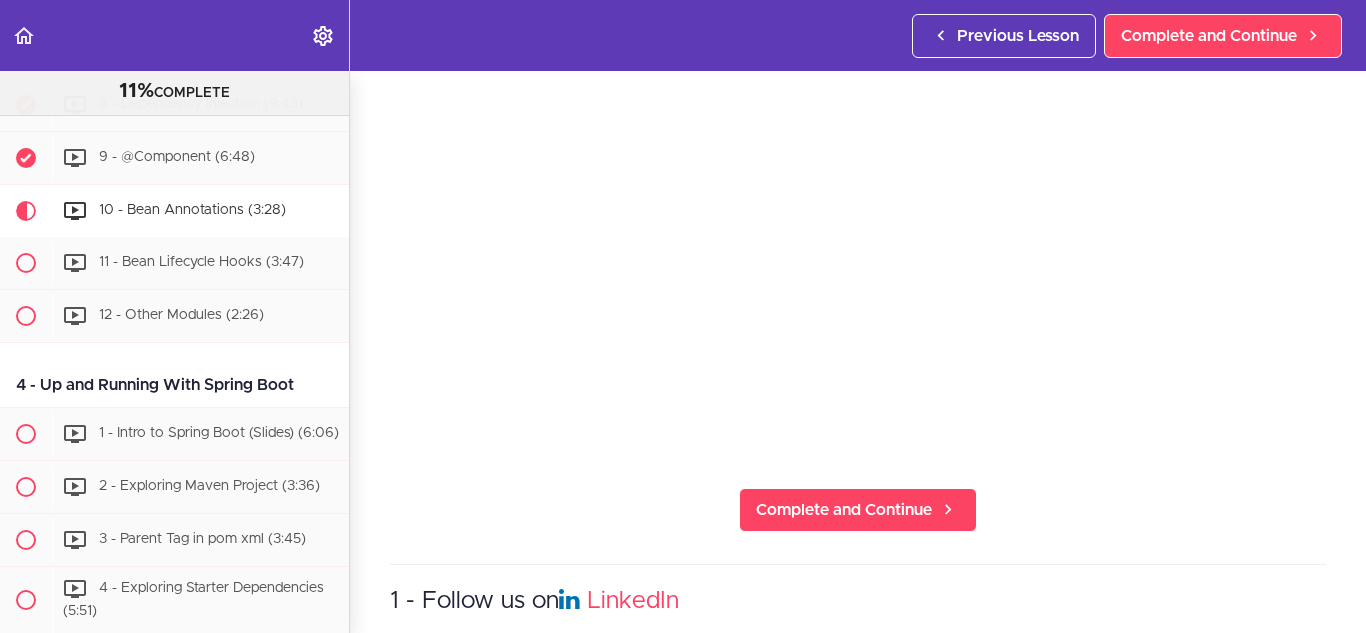 scroll, scrollTop: 0, scrollLeft: 0, axis: both 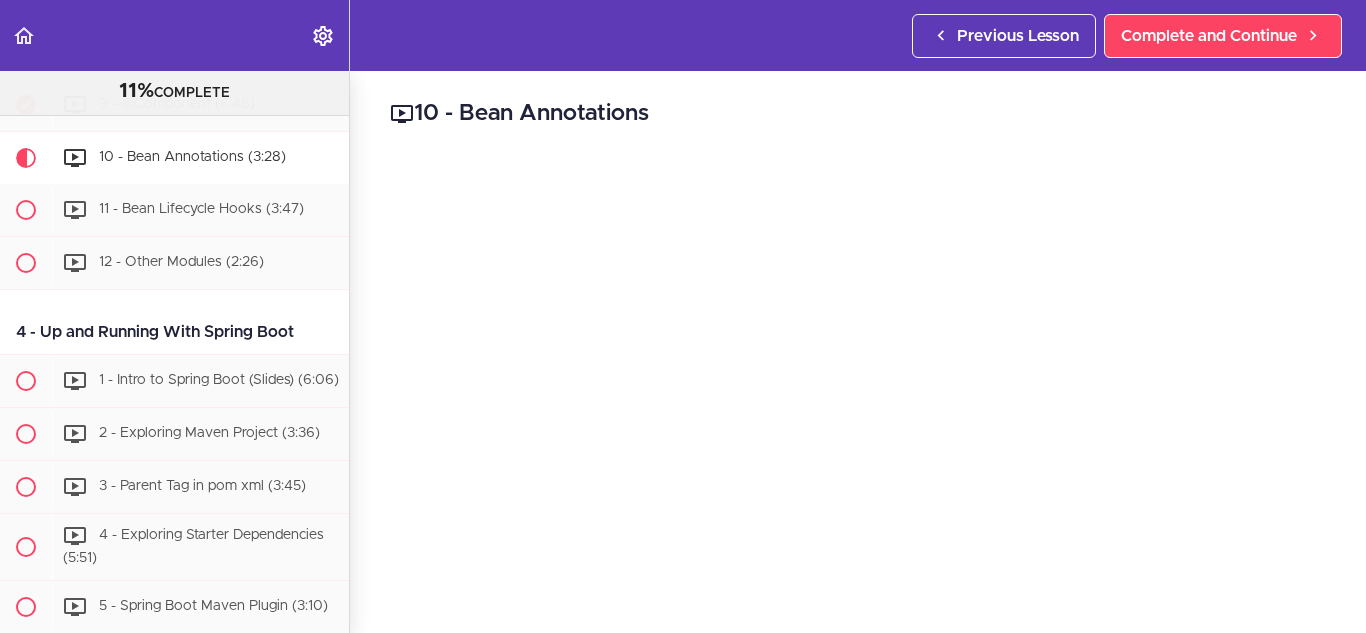 click on "10 - Bean Annotations" at bounding box center (858, 114) 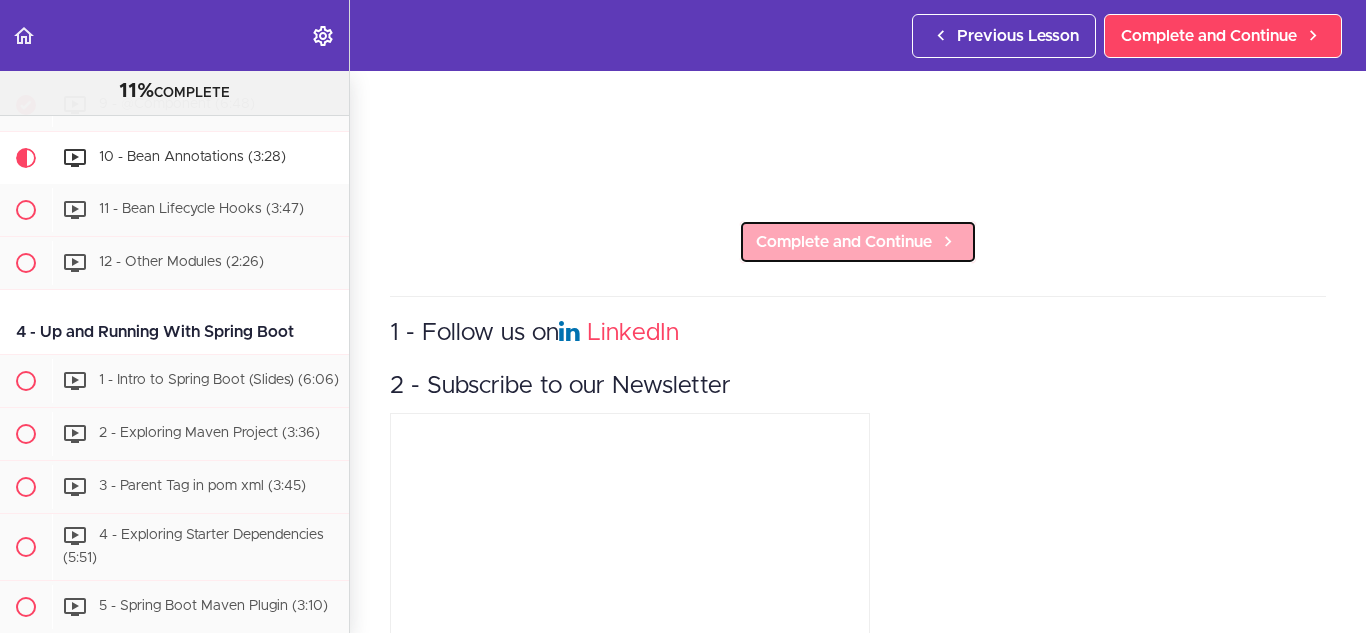 click on "Complete and Continue" at bounding box center (844, 242) 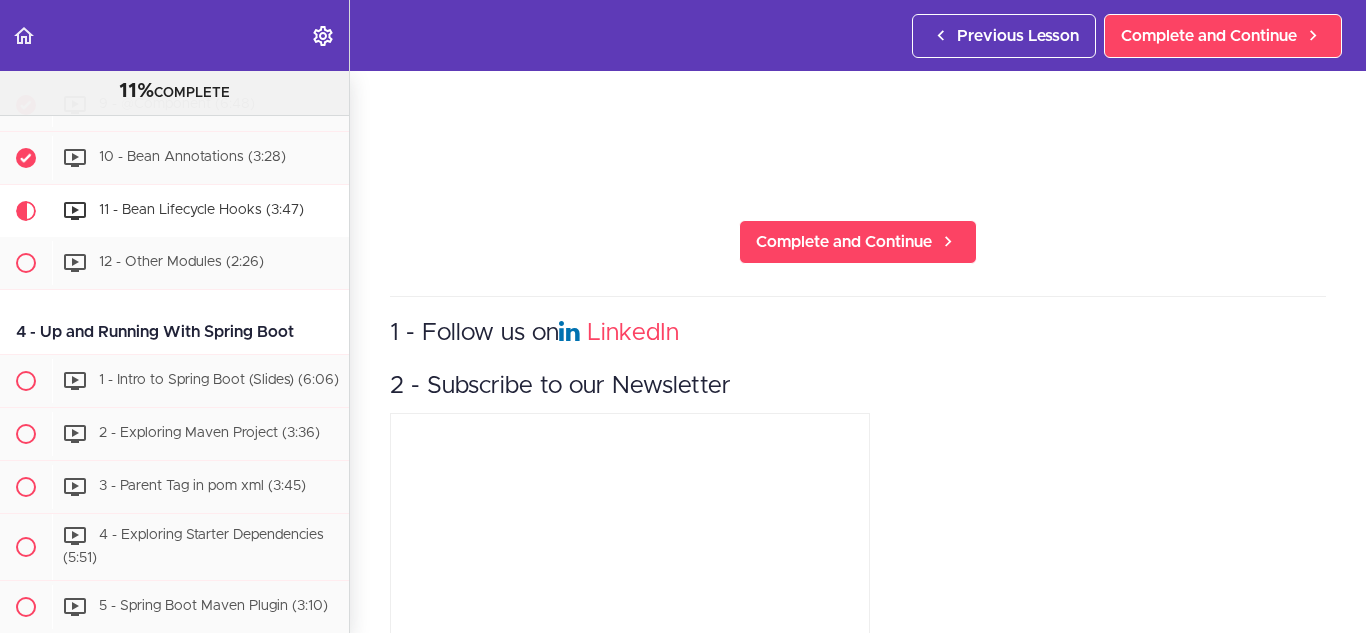 scroll, scrollTop: 0, scrollLeft: 0, axis: both 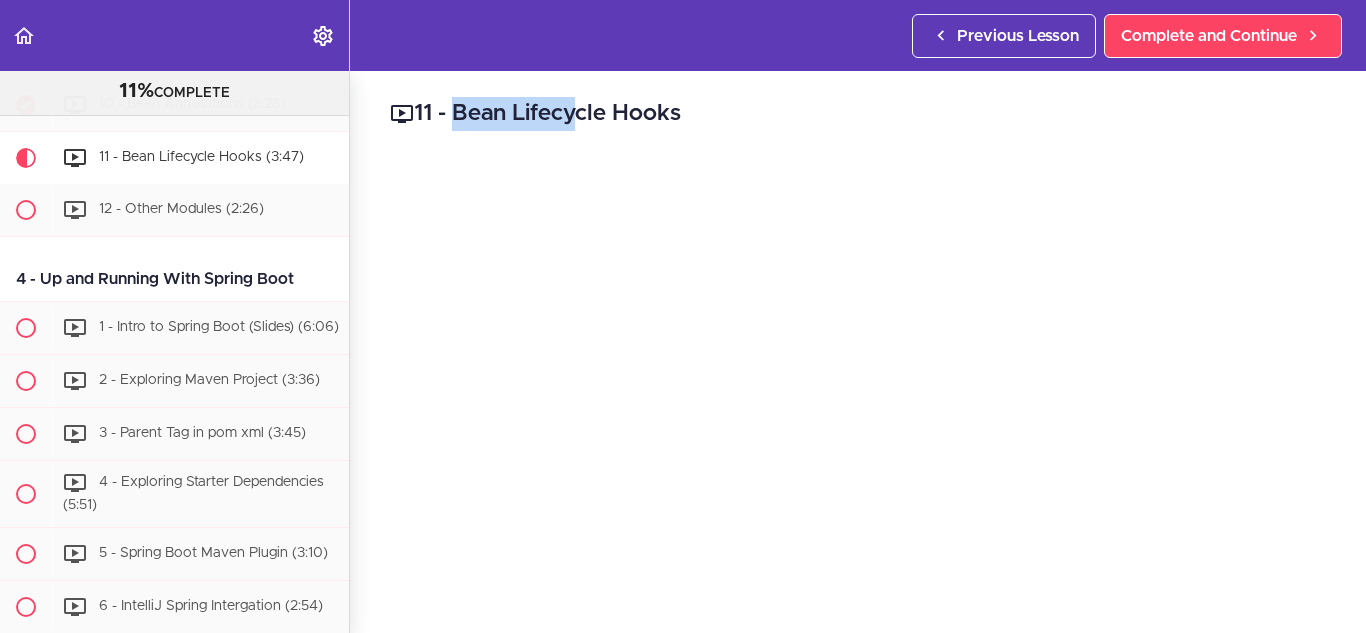 drag, startPoint x: 630, startPoint y: 106, endPoint x: 700, endPoint y: 101, distance: 70.178345 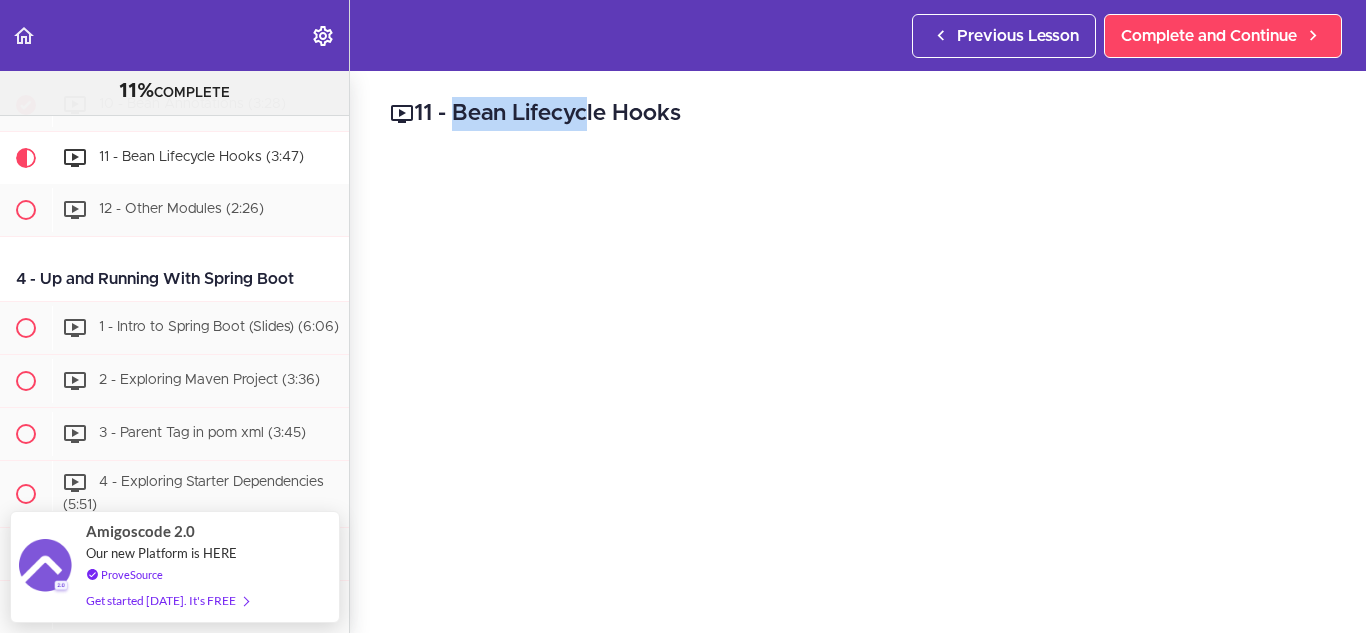drag, startPoint x: 481, startPoint y: 112, endPoint x: 705, endPoint y: 110, distance: 224.00893 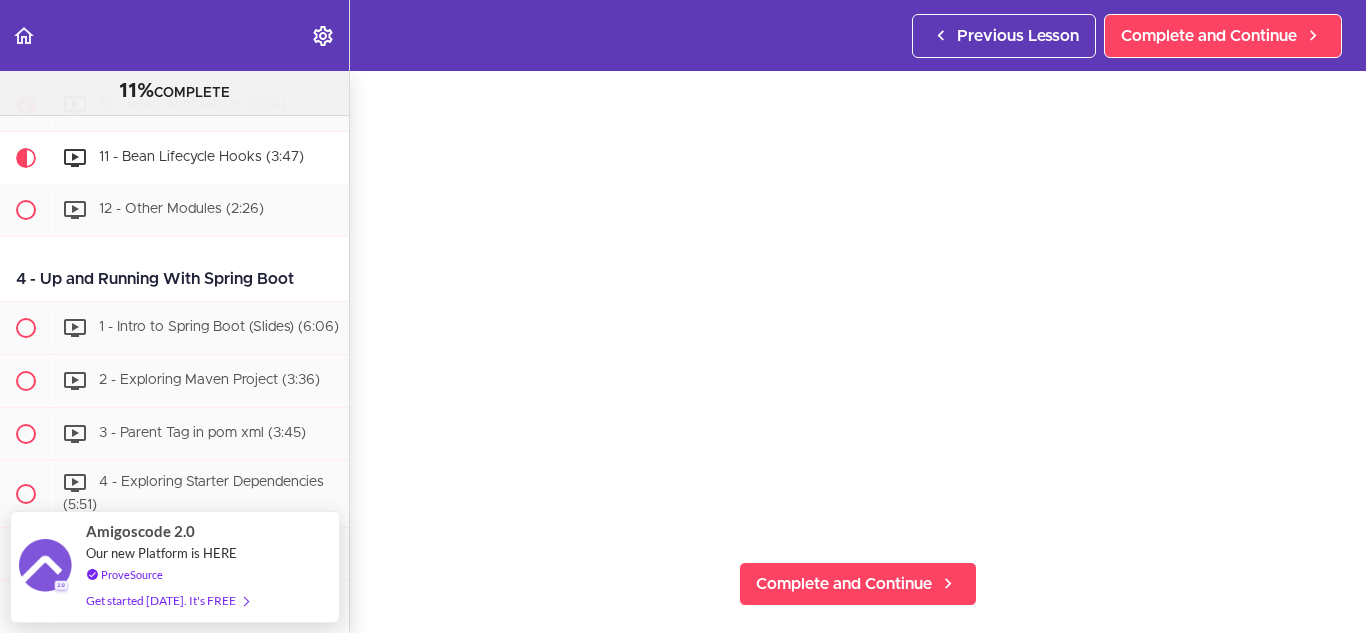 scroll, scrollTop: 300, scrollLeft: 0, axis: vertical 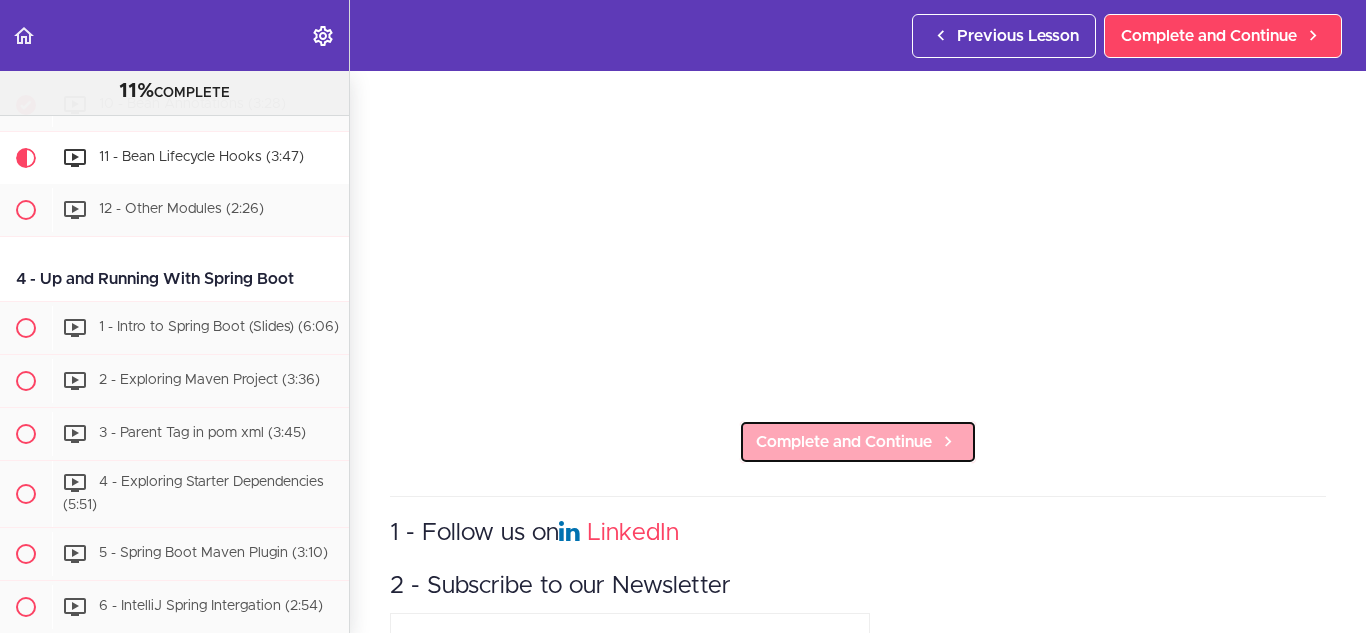 click on "Complete and Continue" at bounding box center (844, 442) 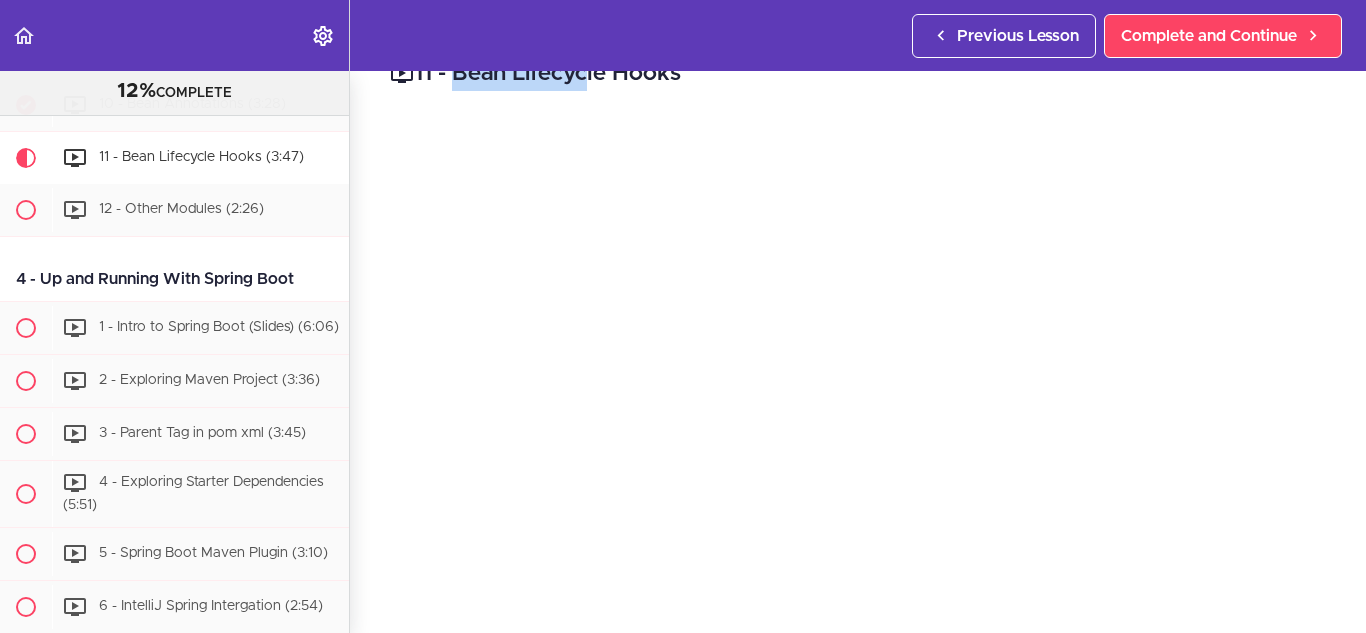 scroll, scrollTop: 0, scrollLeft: 0, axis: both 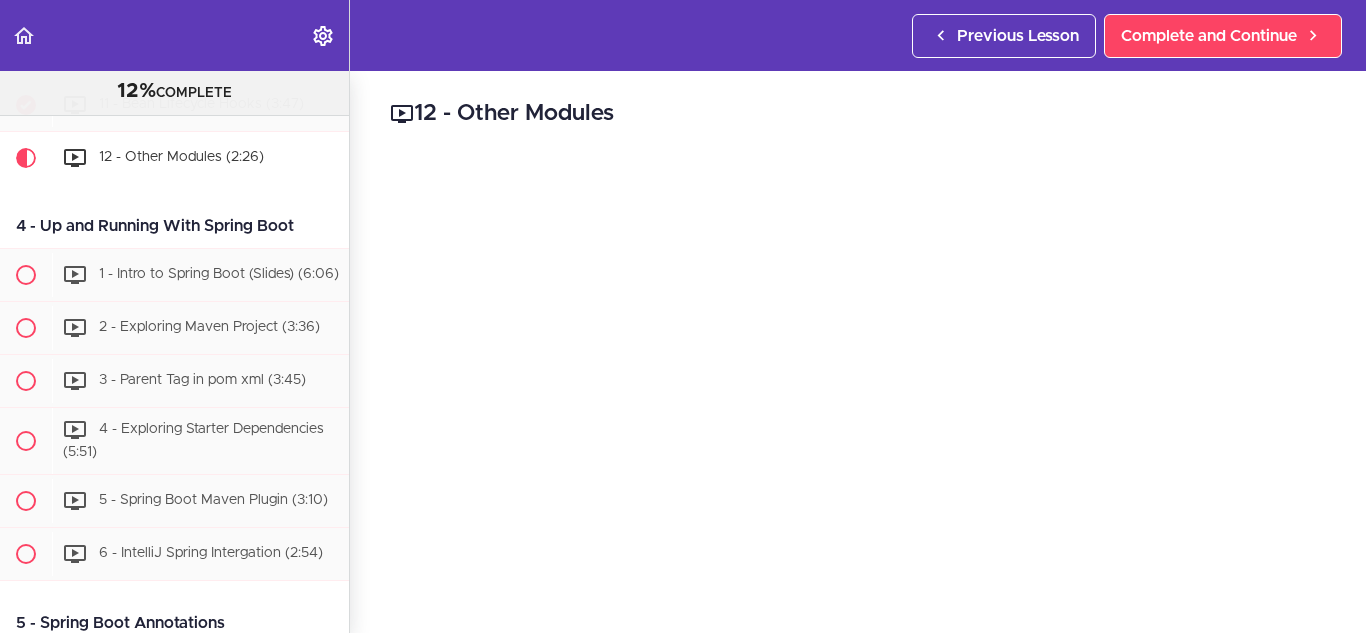 drag, startPoint x: 467, startPoint y: 111, endPoint x: 633, endPoint y: 118, distance: 166.14752 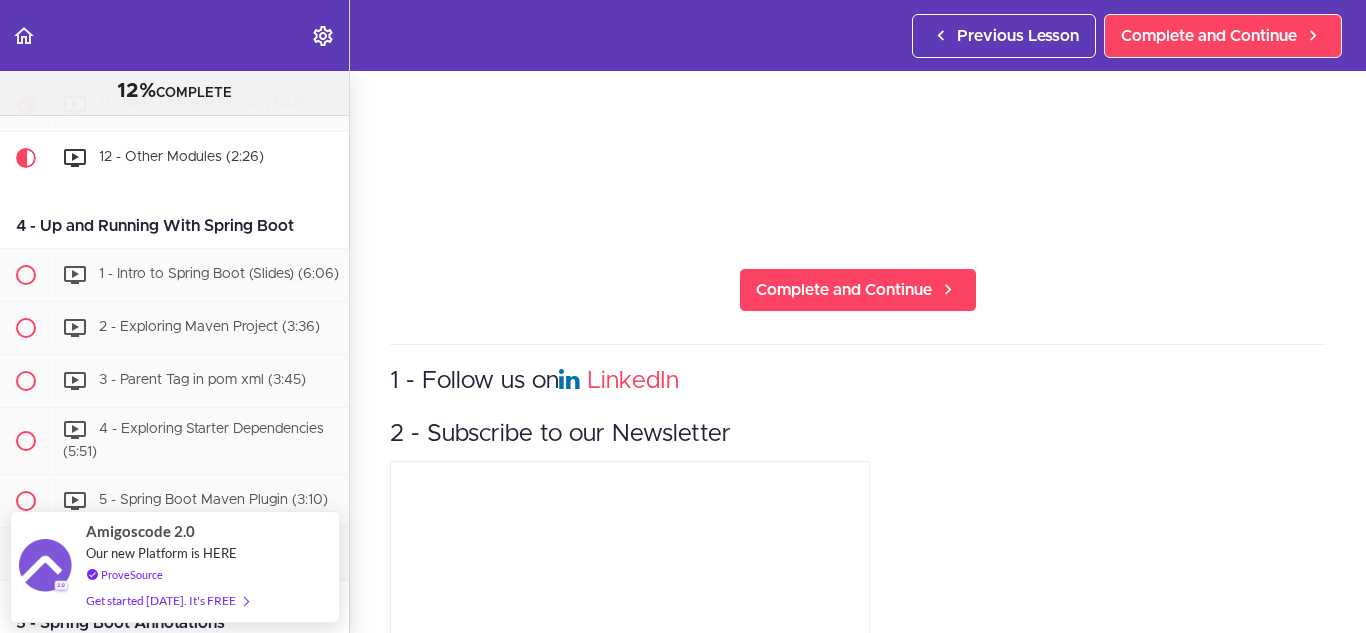 scroll, scrollTop: 232, scrollLeft: 0, axis: vertical 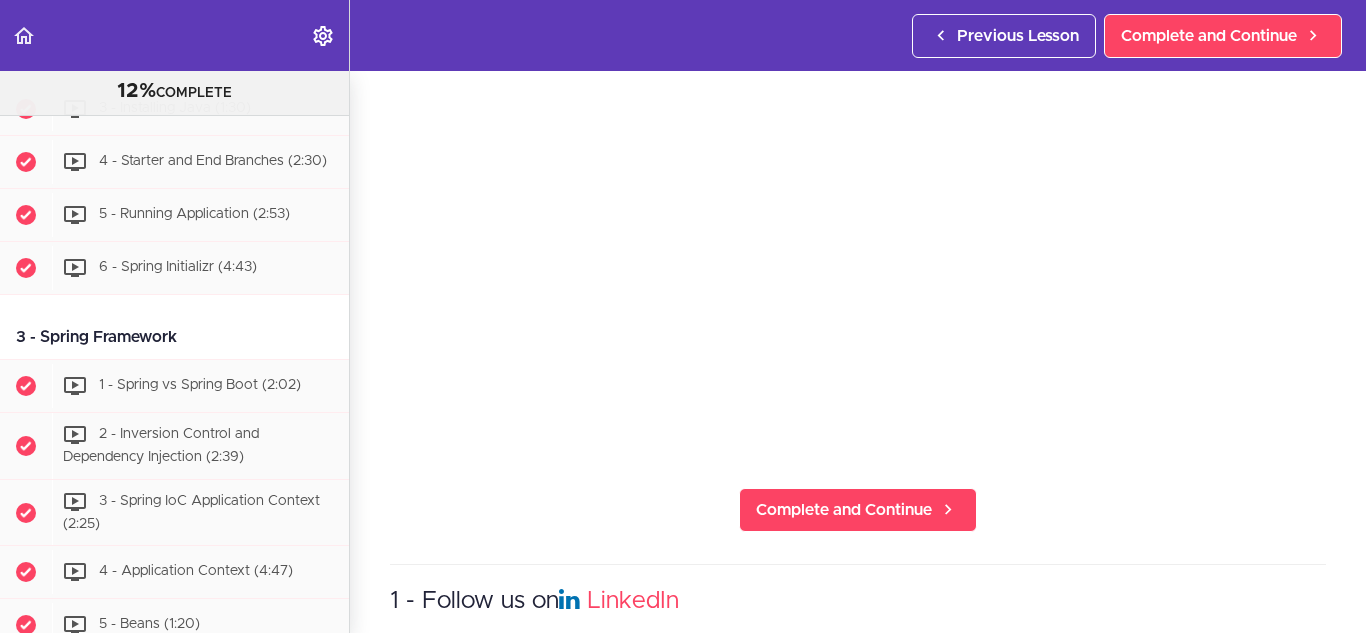 drag, startPoint x: 179, startPoint y: 349, endPoint x: 42, endPoint y: 350, distance: 137.00365 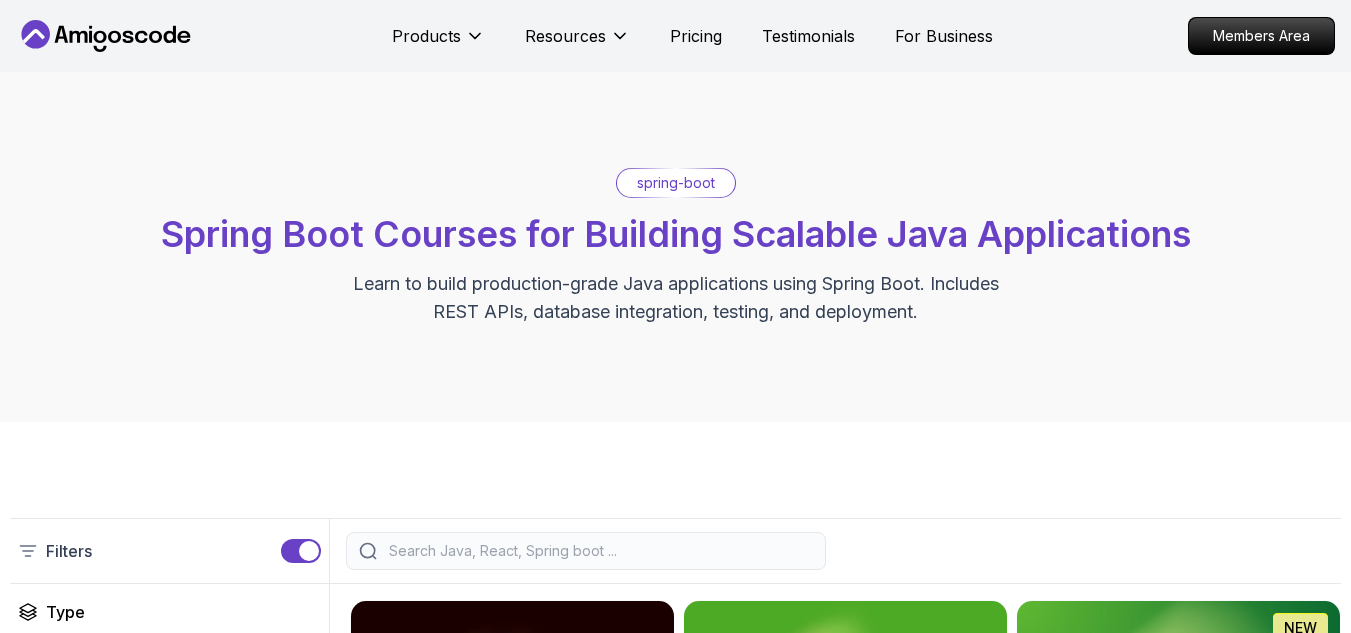 scroll, scrollTop: 0, scrollLeft: 0, axis: both 